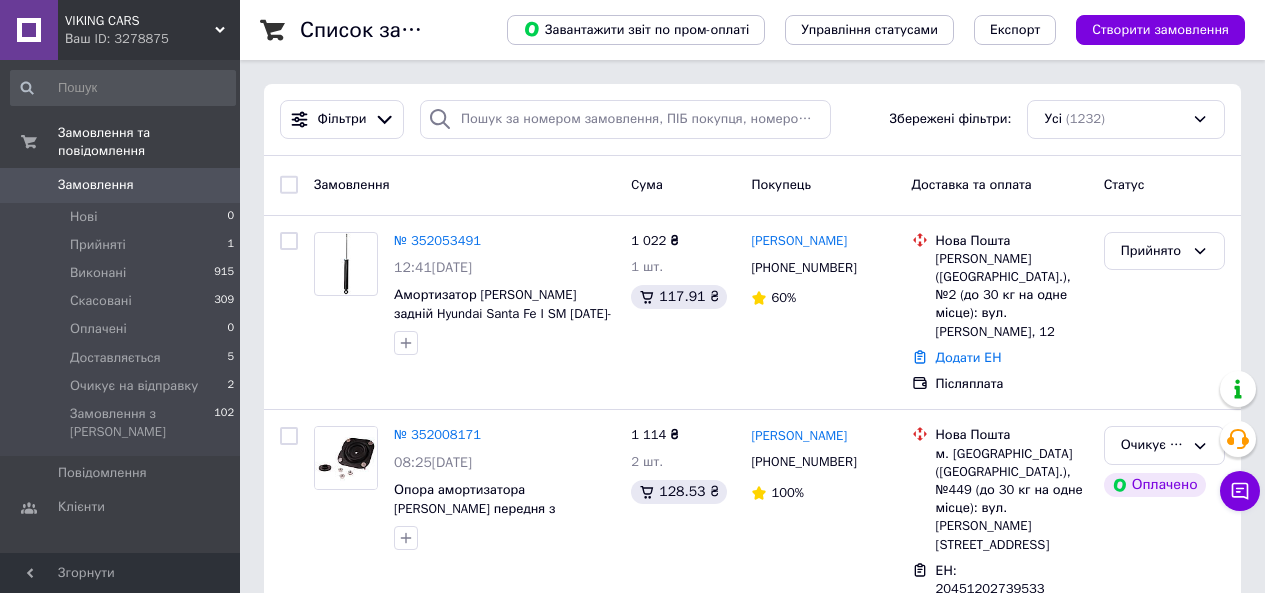 scroll, scrollTop: 0, scrollLeft: 0, axis: both 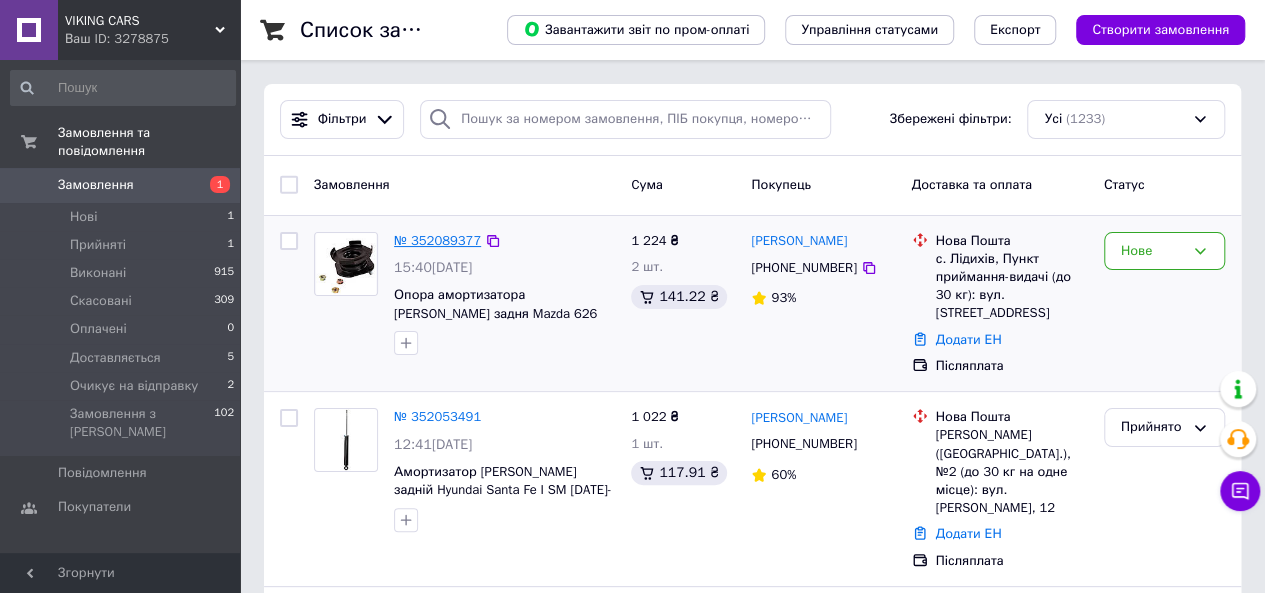 click on "№ 352089377" at bounding box center (437, 240) 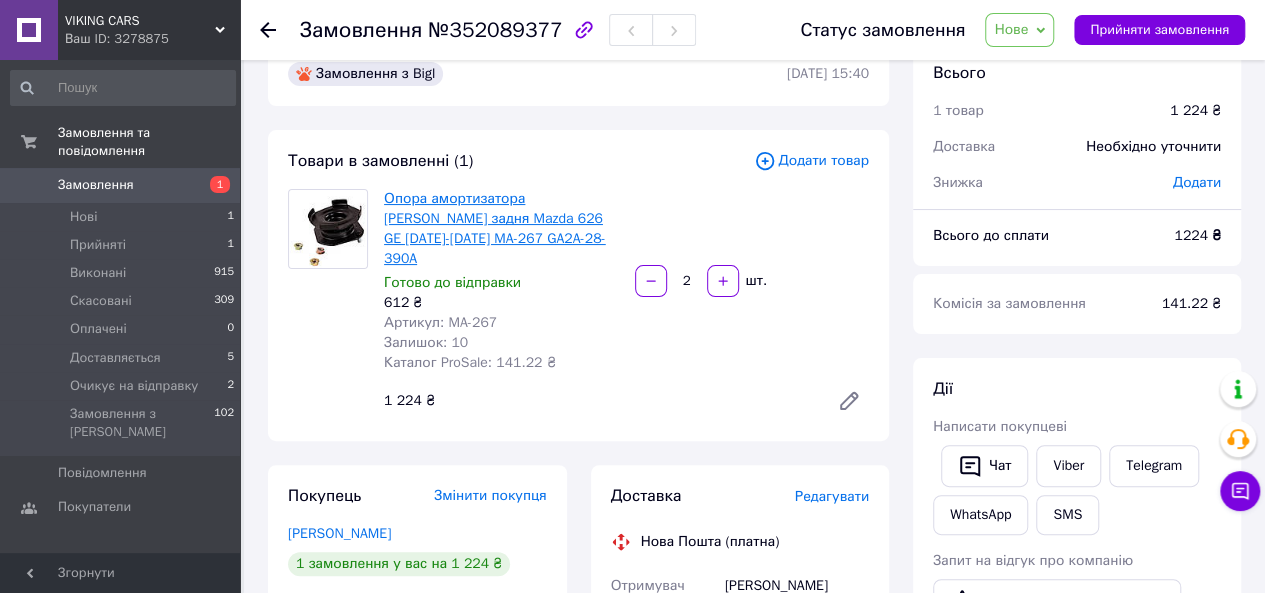 scroll, scrollTop: 0, scrollLeft: 0, axis: both 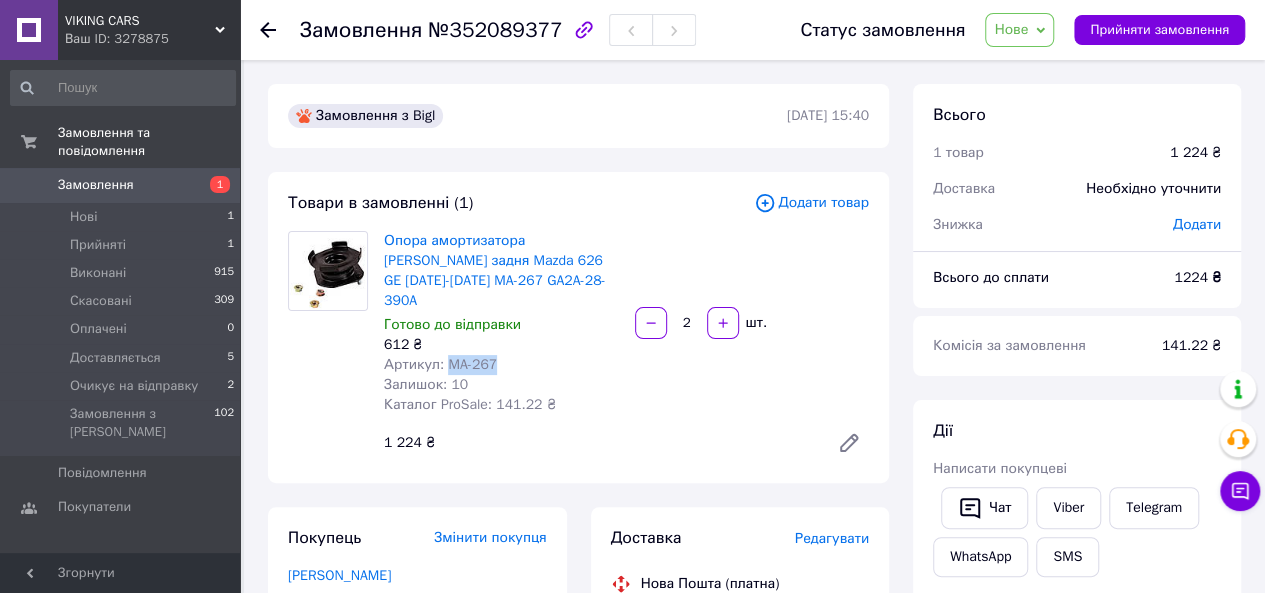 drag, startPoint x: 500, startPoint y: 337, endPoint x: 444, endPoint y: 349, distance: 57.271286 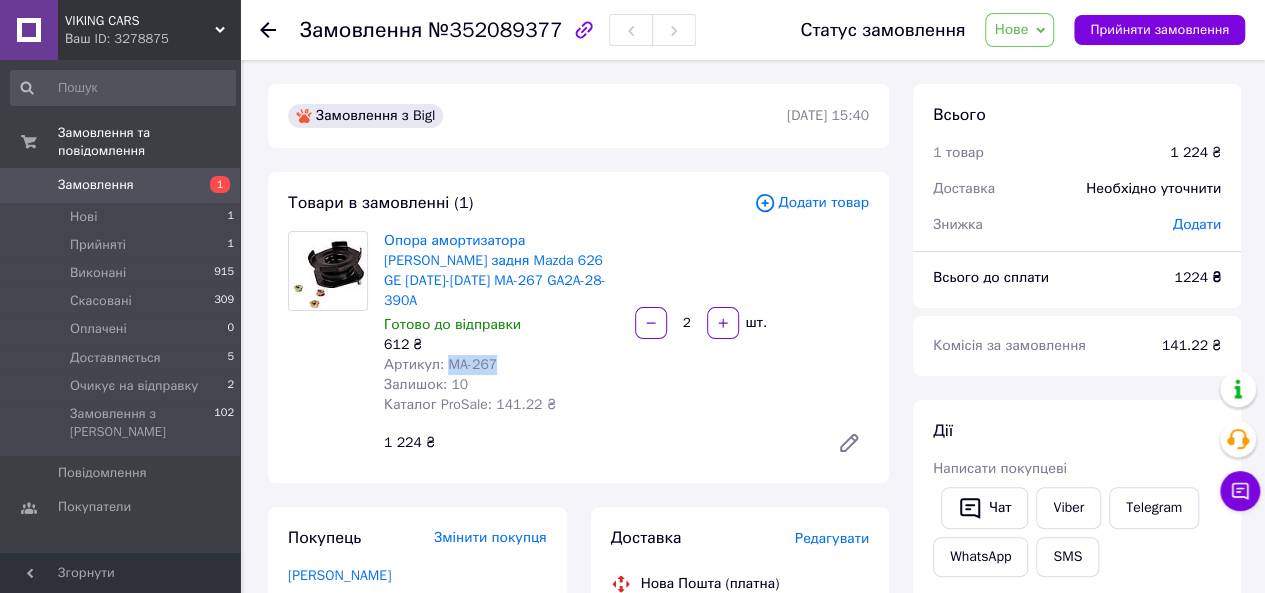 click on "Нове" at bounding box center (1011, 29) 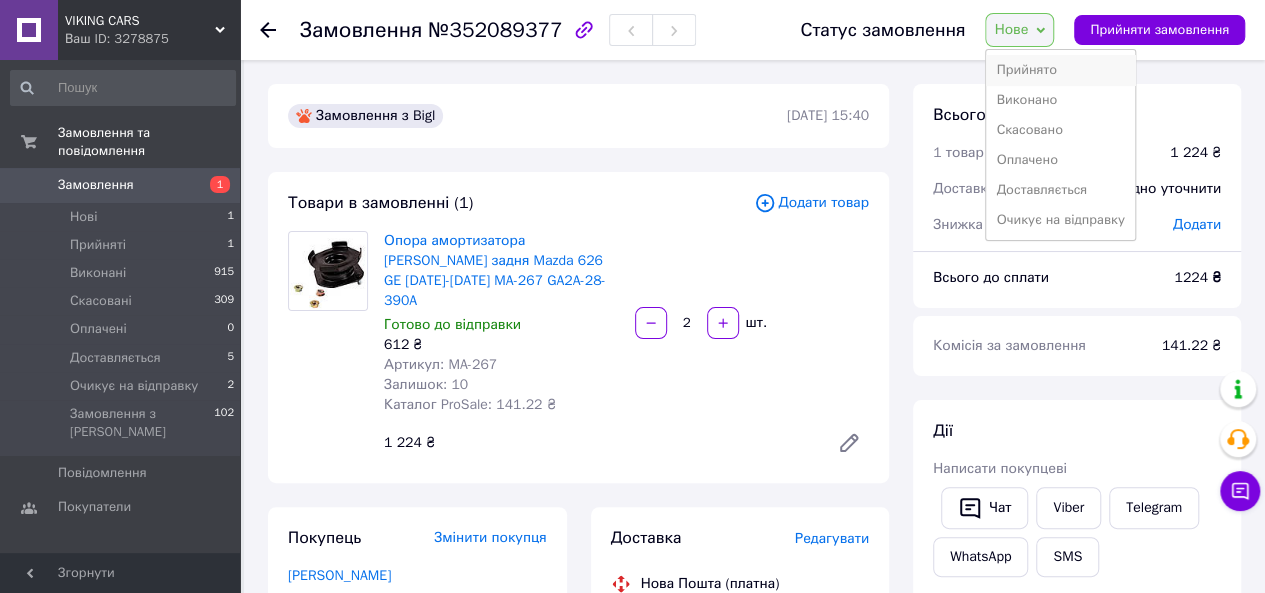 click on "Прийнято" at bounding box center [1060, 70] 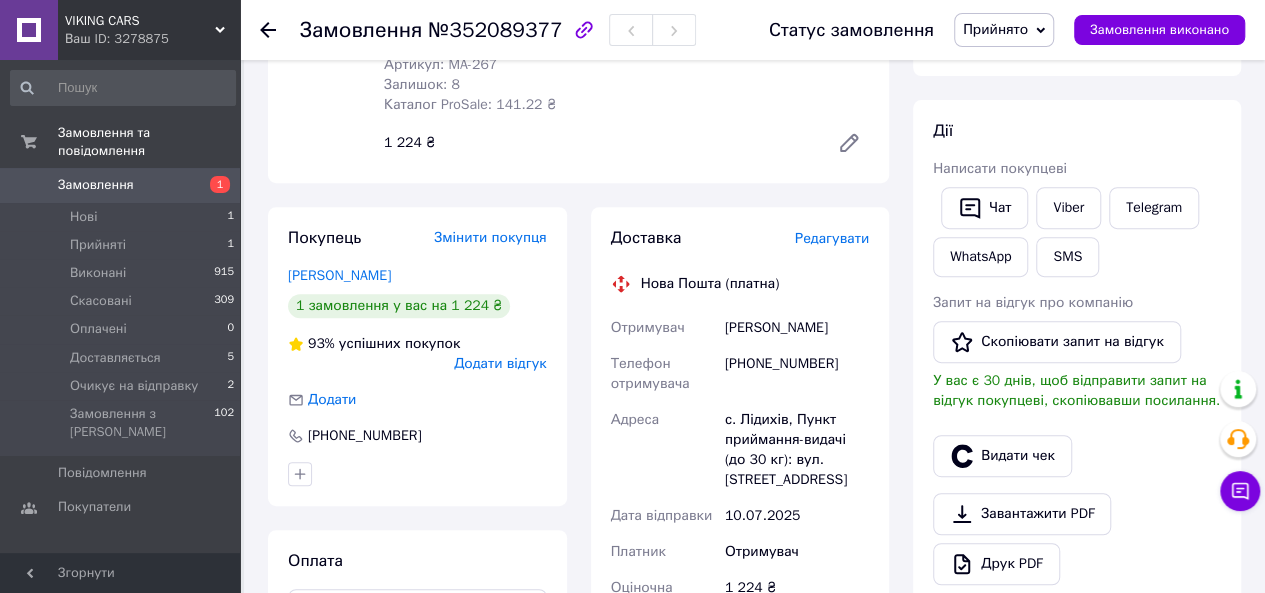 scroll, scrollTop: 0, scrollLeft: 0, axis: both 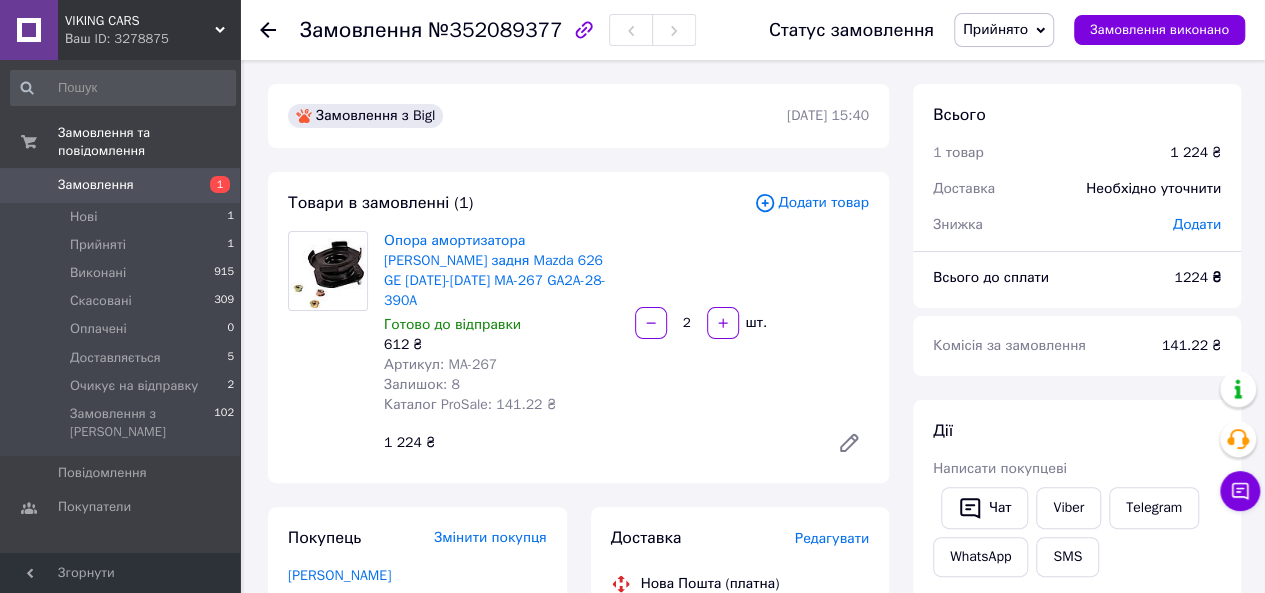 click 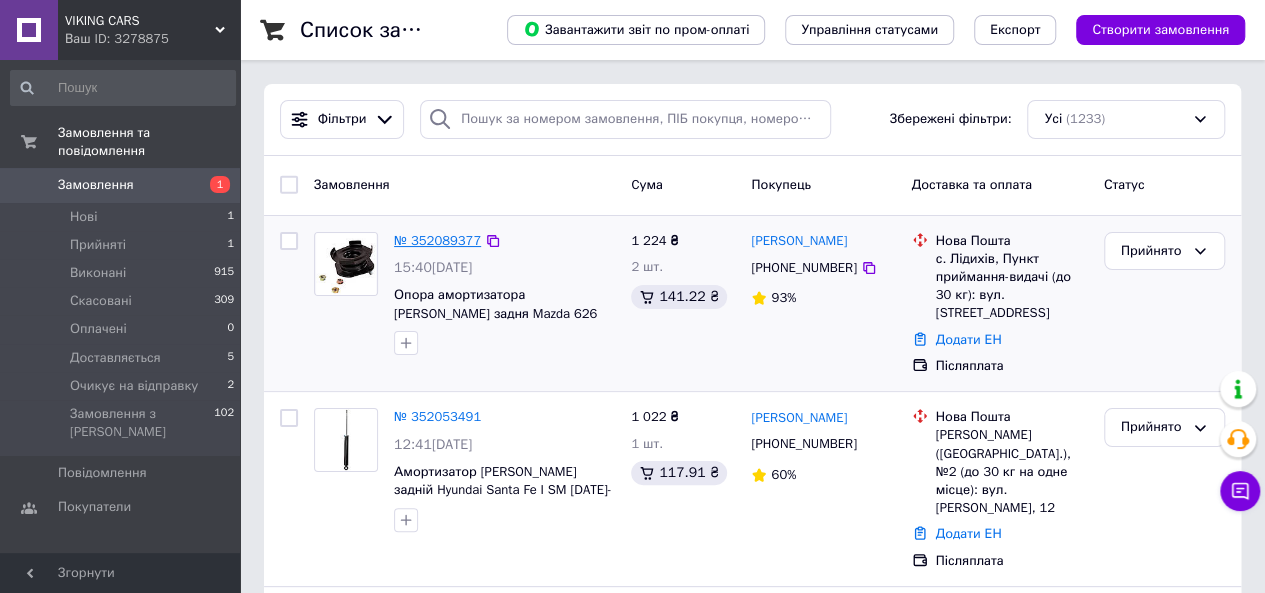 click on "№ 352089377" at bounding box center [437, 240] 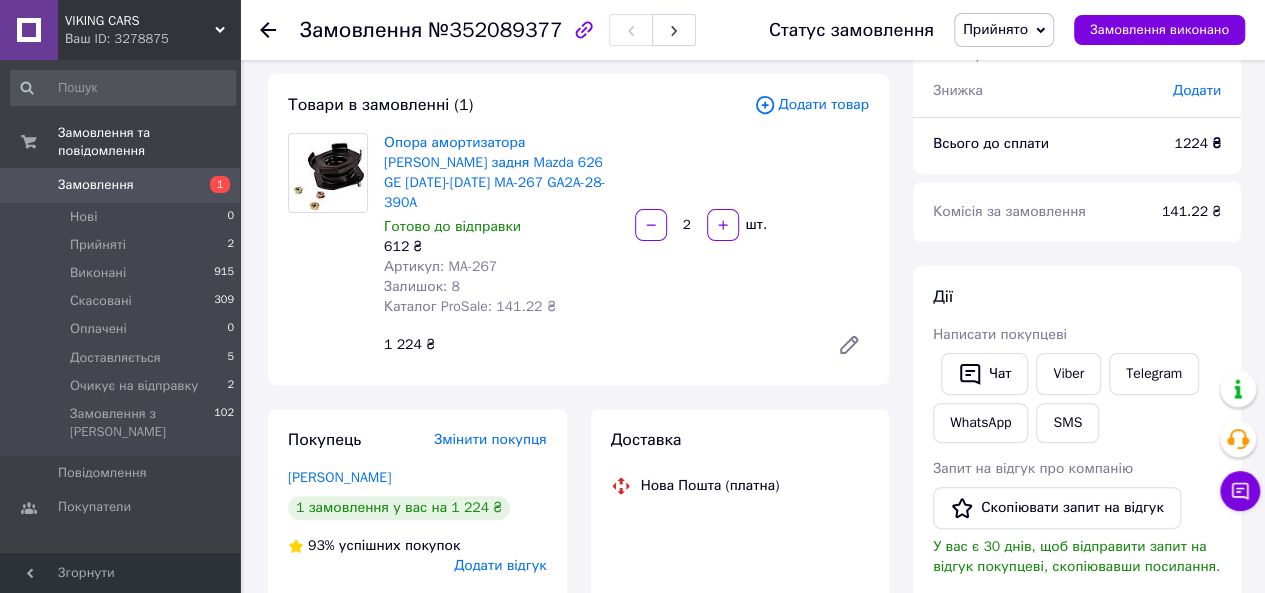 scroll, scrollTop: 300, scrollLeft: 0, axis: vertical 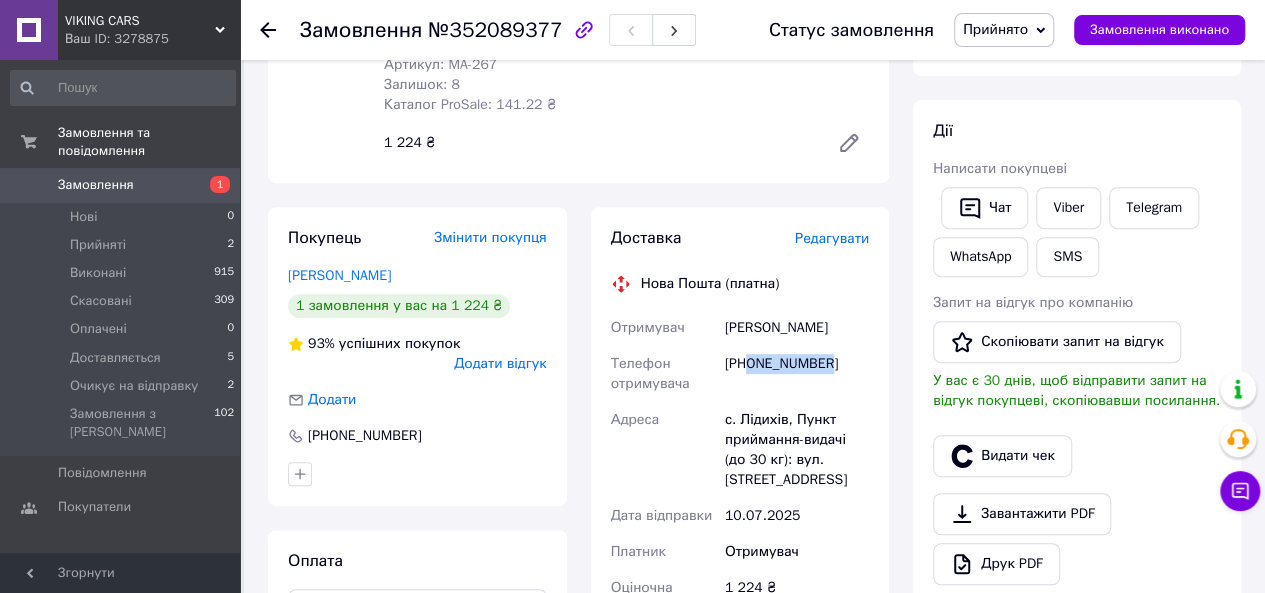 drag, startPoint x: 831, startPoint y: 343, endPoint x: 751, endPoint y: 343, distance: 80 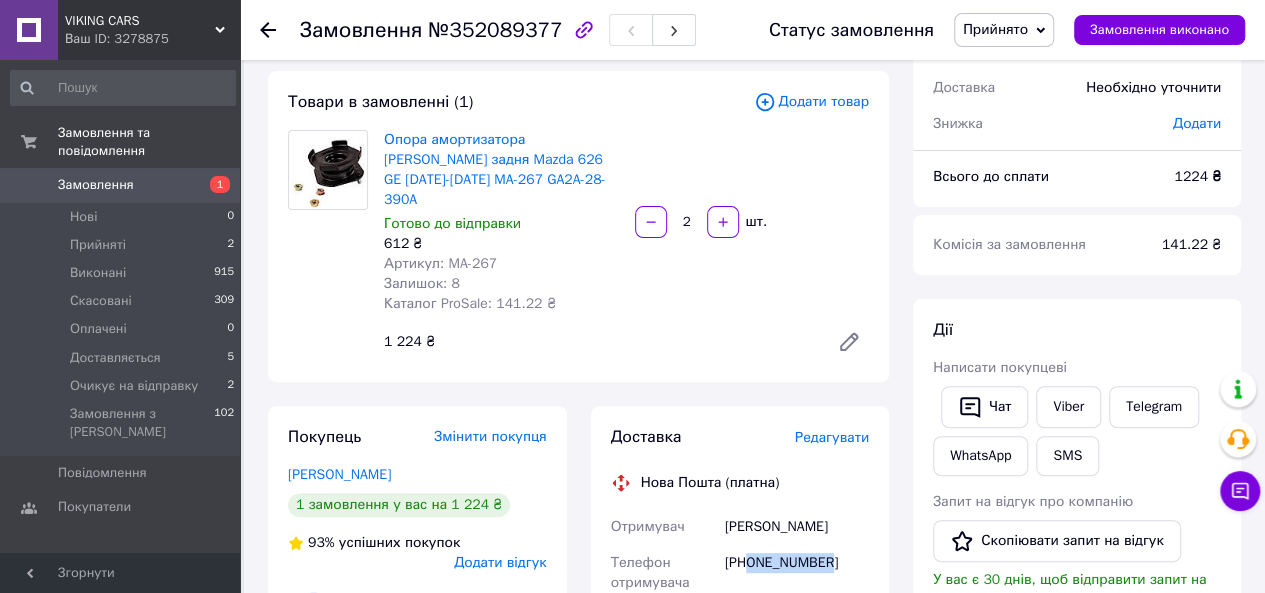 scroll, scrollTop: 100, scrollLeft: 0, axis: vertical 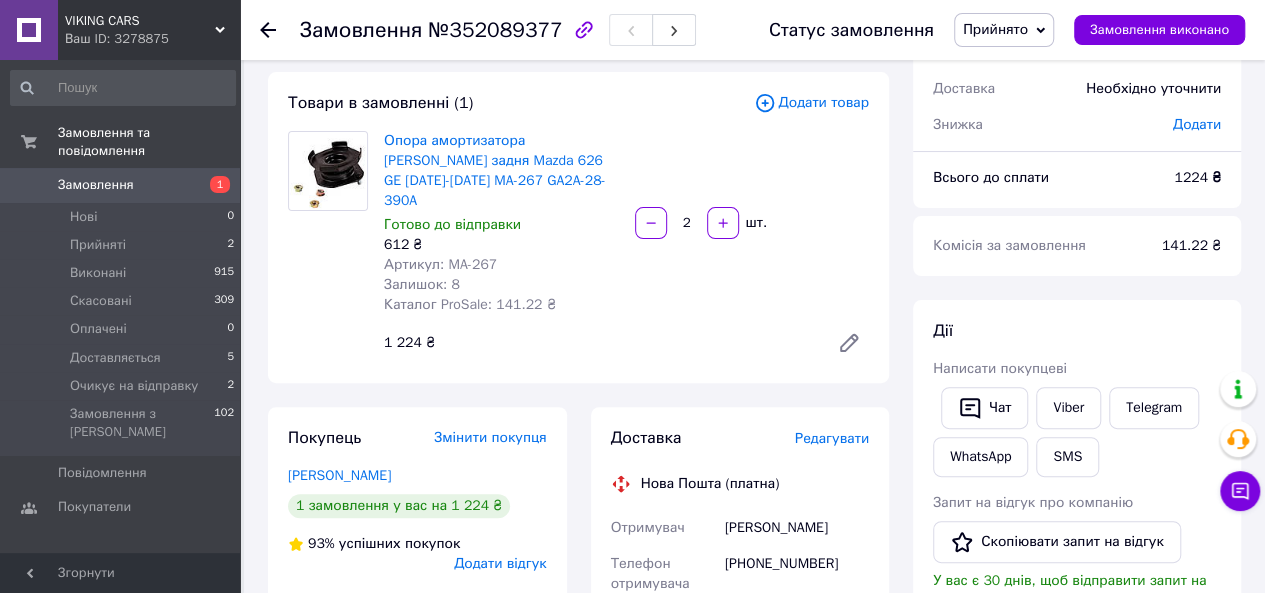 click on "Артикул: MA-267" at bounding box center [501, 265] 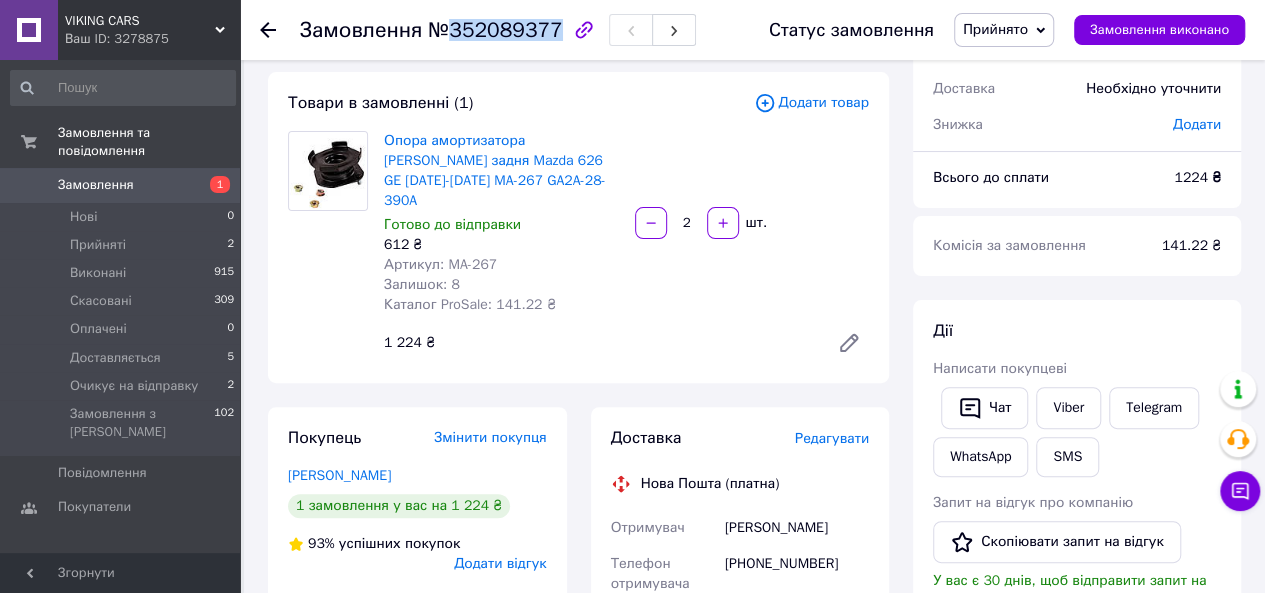 click on "№352089377" at bounding box center [495, 30] 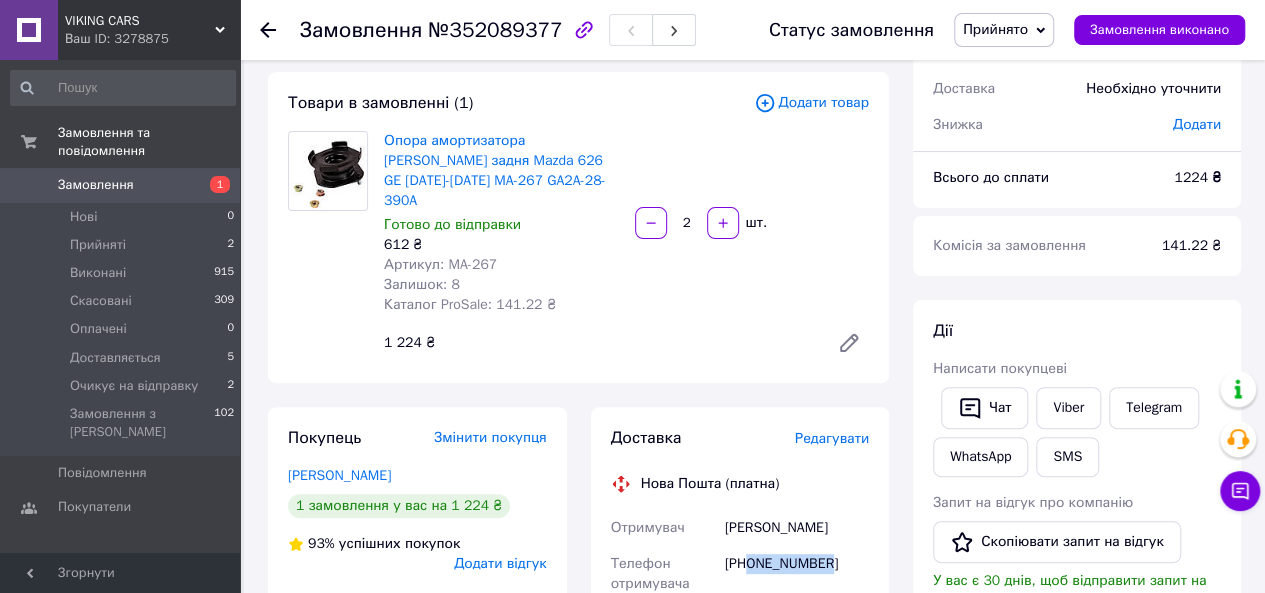 drag, startPoint x: 824, startPoint y: 547, endPoint x: 751, endPoint y: 551, distance: 73.109505 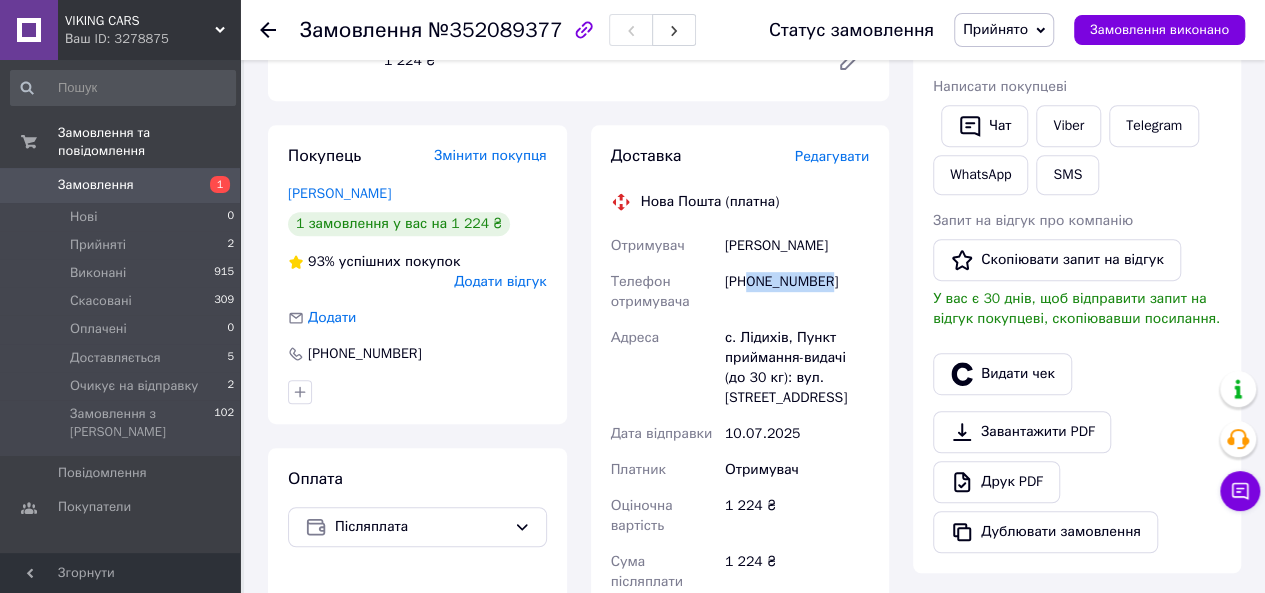 scroll, scrollTop: 700, scrollLeft: 0, axis: vertical 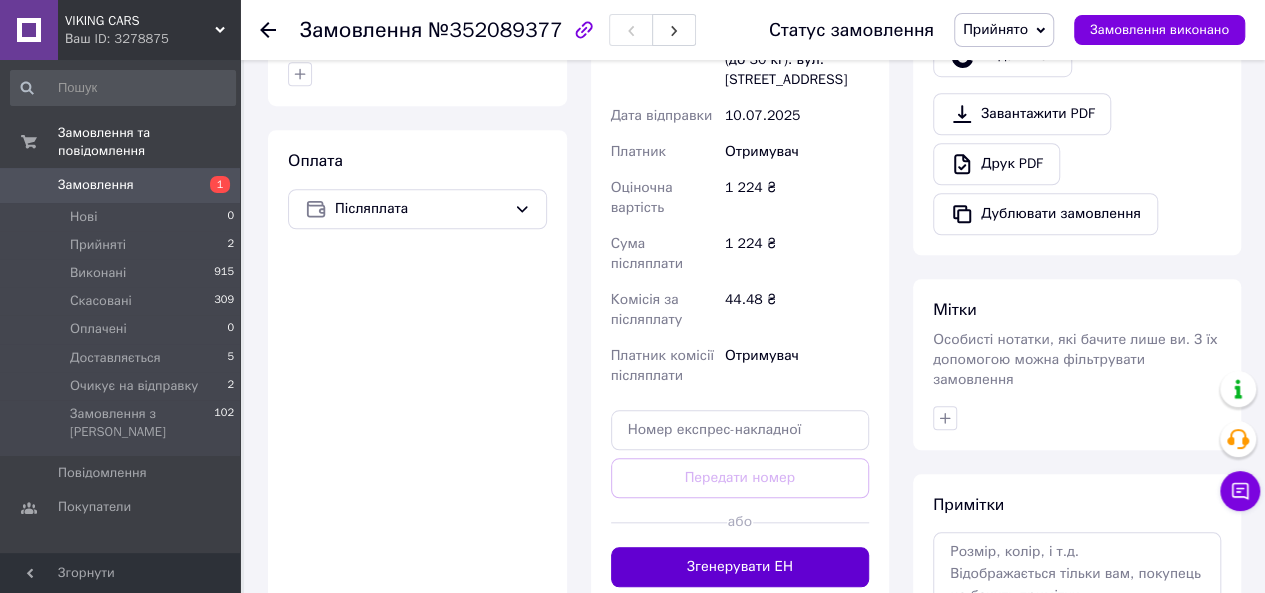 click on "Згенерувати ЕН" at bounding box center [740, 567] 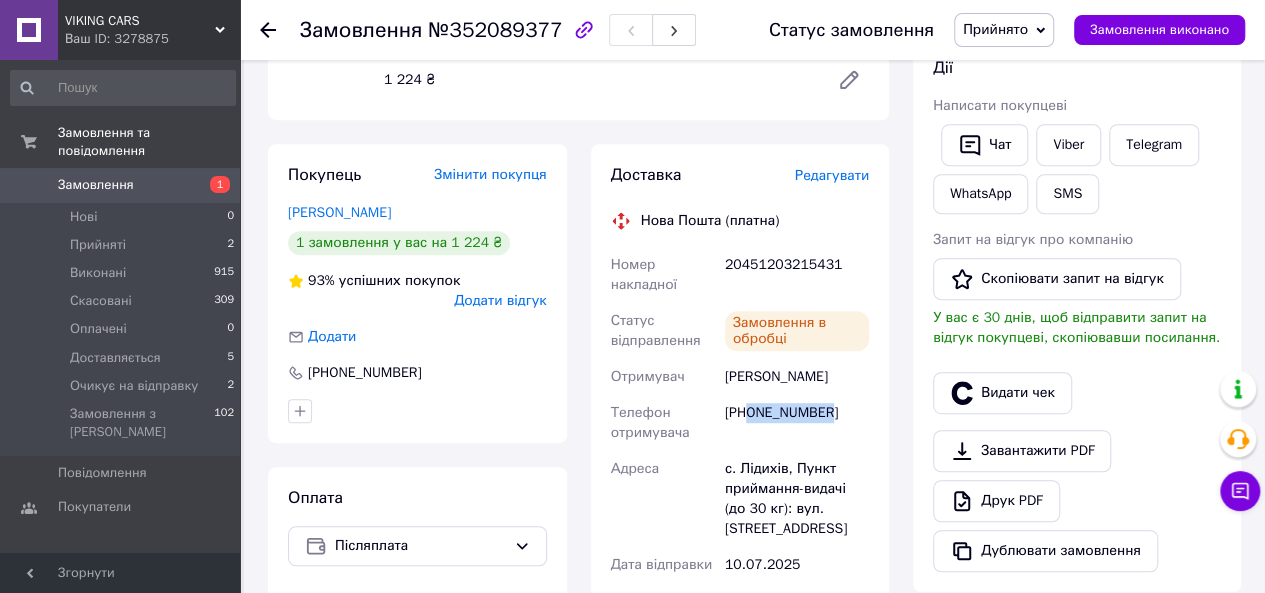 scroll, scrollTop: 300, scrollLeft: 0, axis: vertical 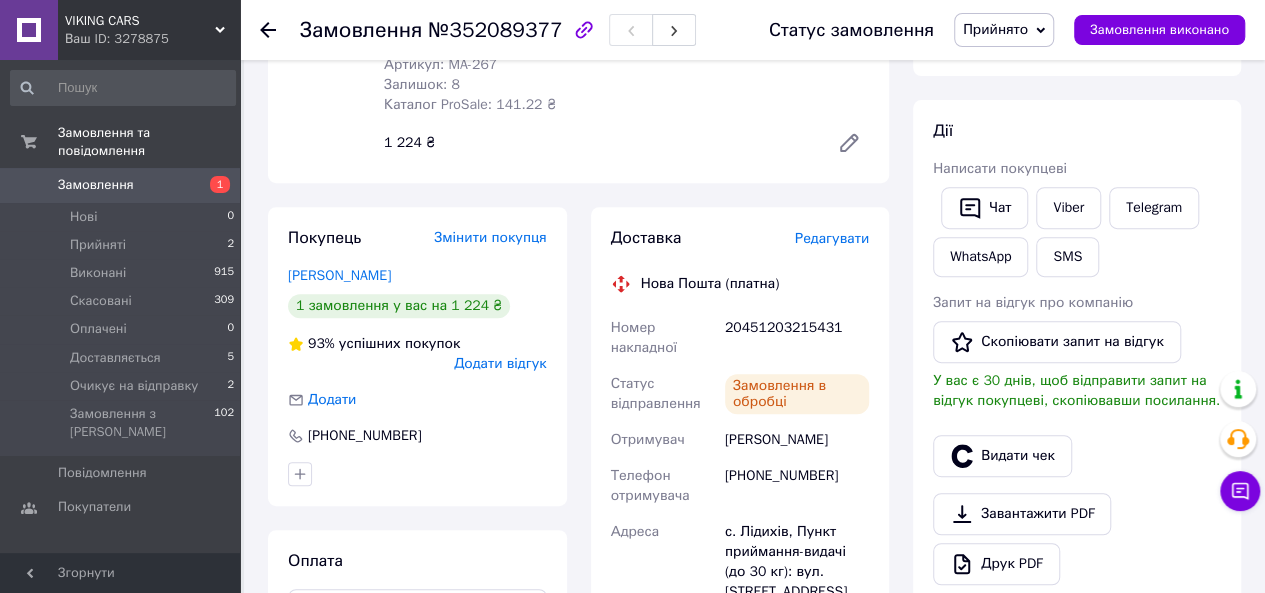 click on "20451203215431" at bounding box center [797, 338] 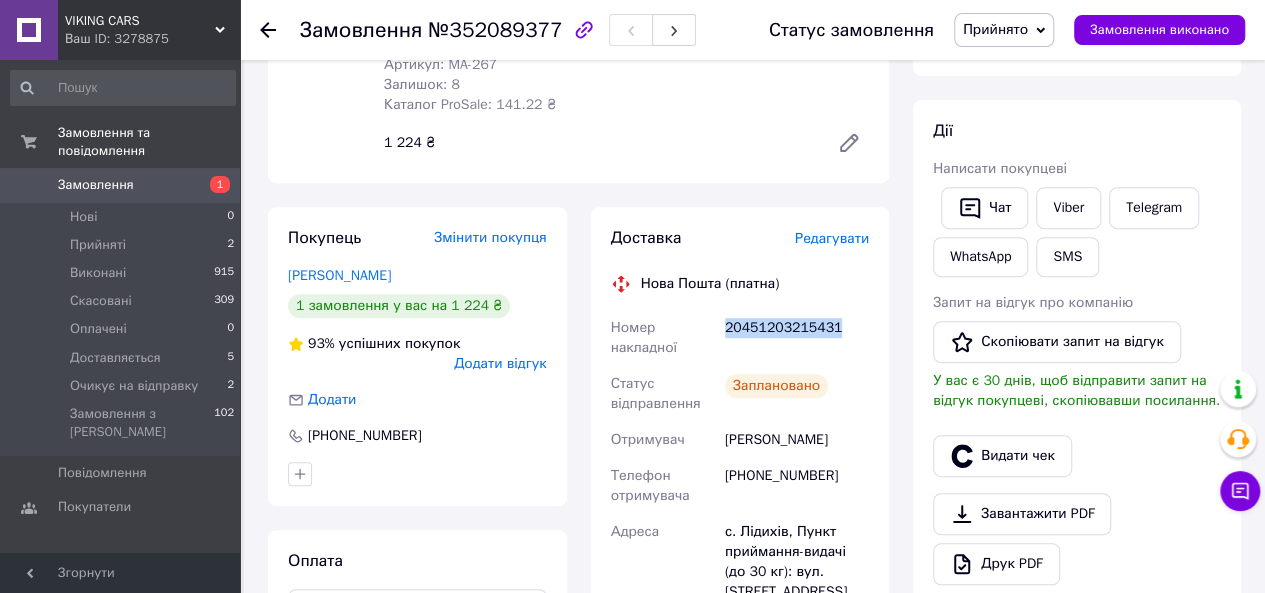 click on "20451203215431" at bounding box center (797, 338) 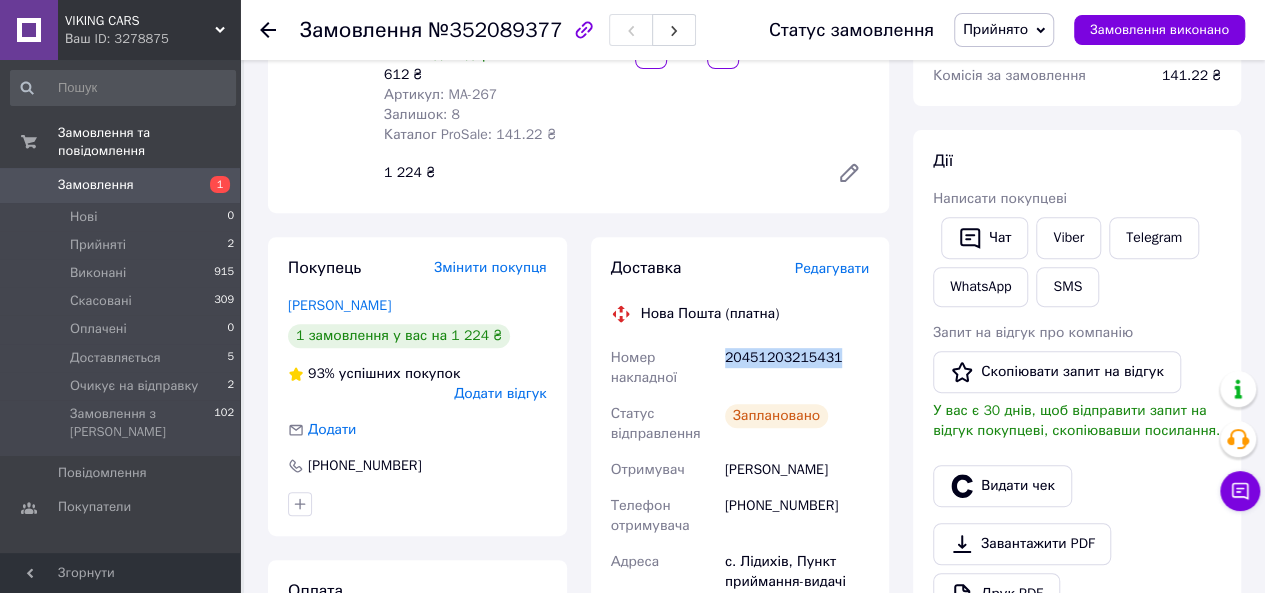 scroll, scrollTop: 0, scrollLeft: 0, axis: both 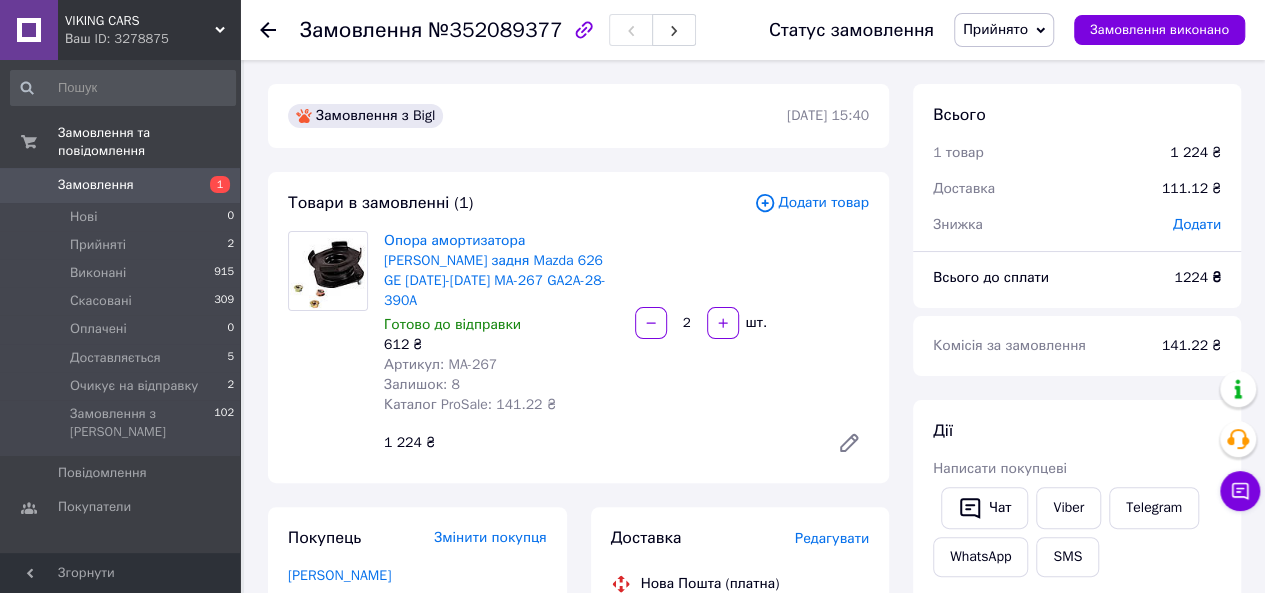 click 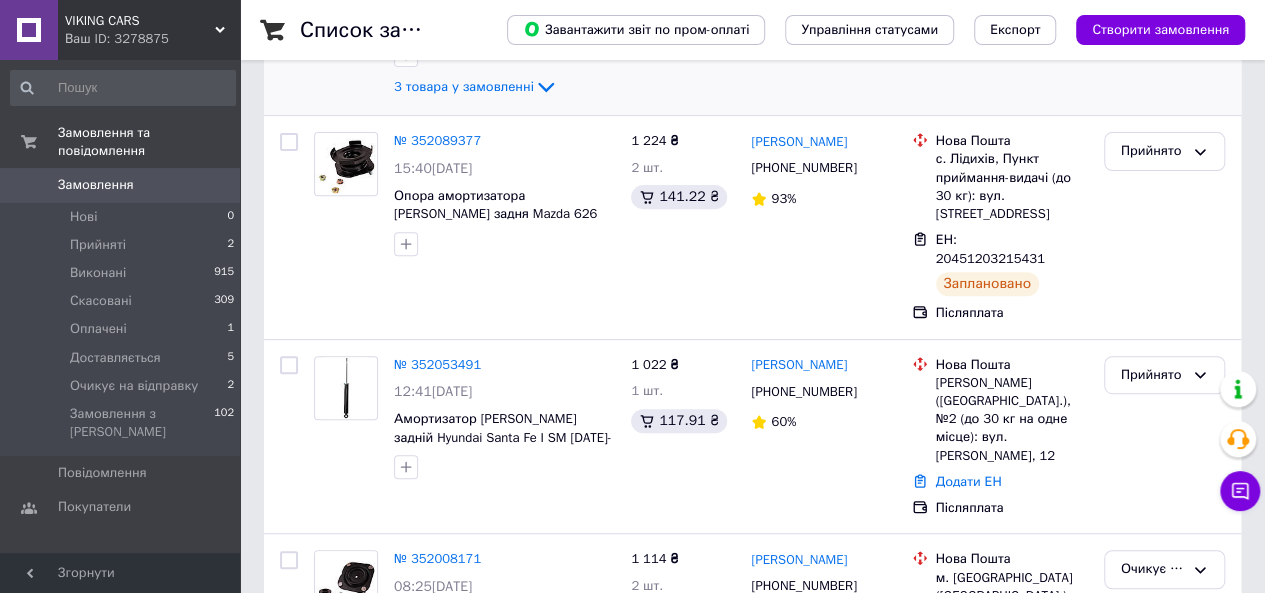 scroll, scrollTop: 300, scrollLeft: 0, axis: vertical 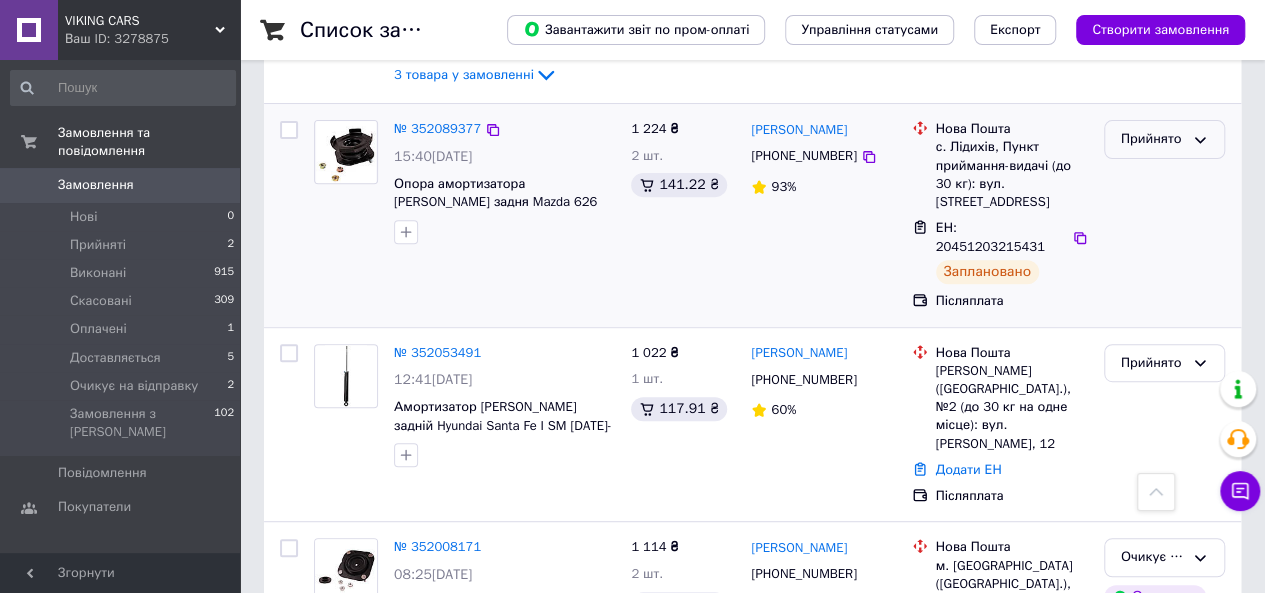 click on "Прийнято" at bounding box center (1152, 139) 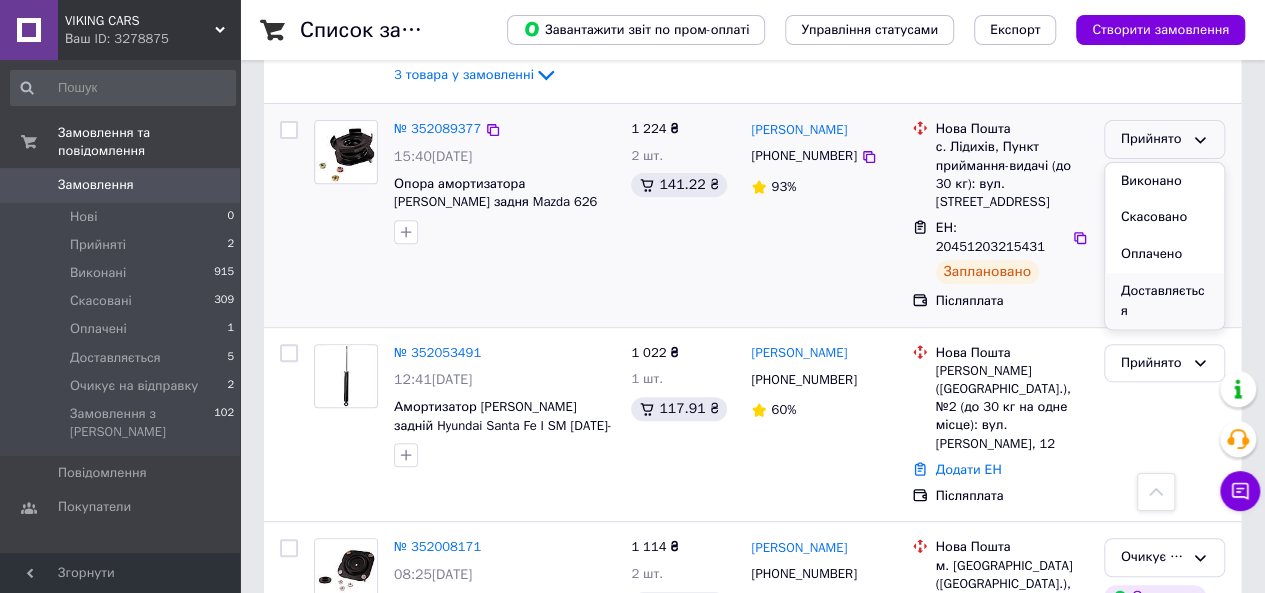 scroll, scrollTop: 58, scrollLeft: 0, axis: vertical 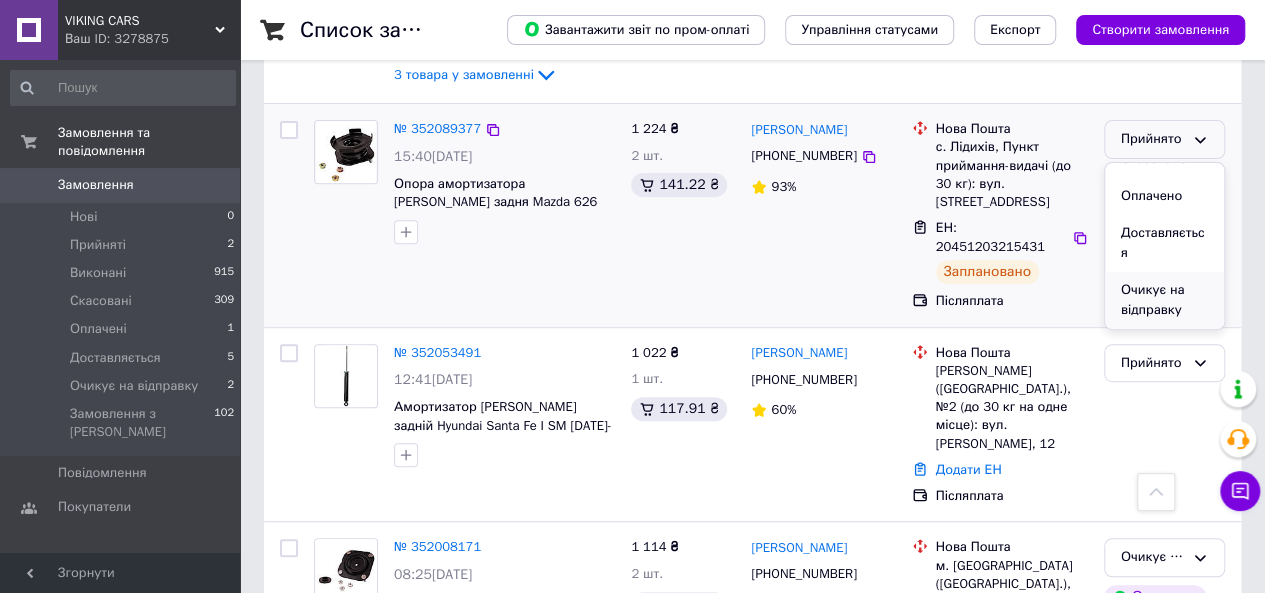 click on "Очикує на відправку" at bounding box center [1164, 300] 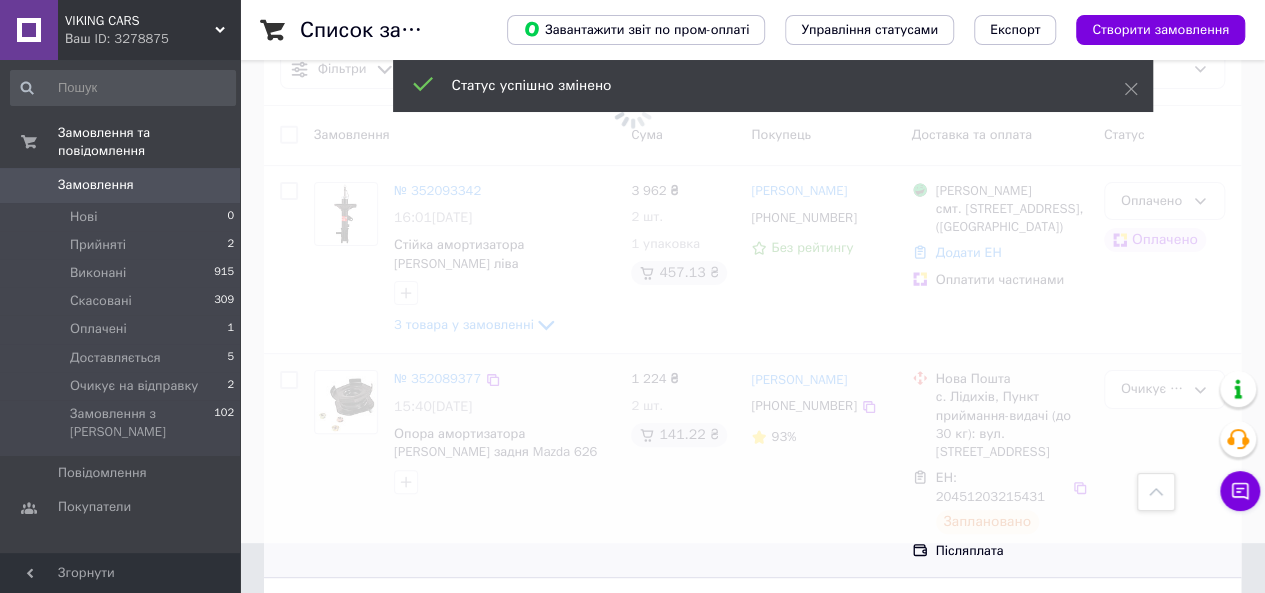 scroll, scrollTop: 0, scrollLeft: 0, axis: both 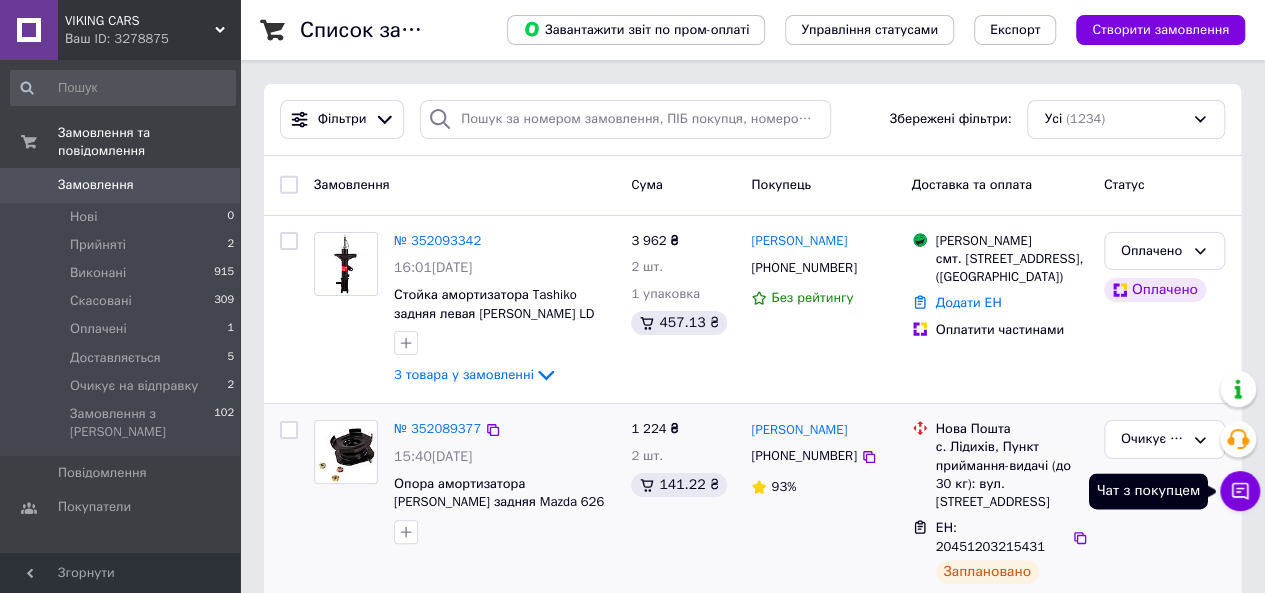 click 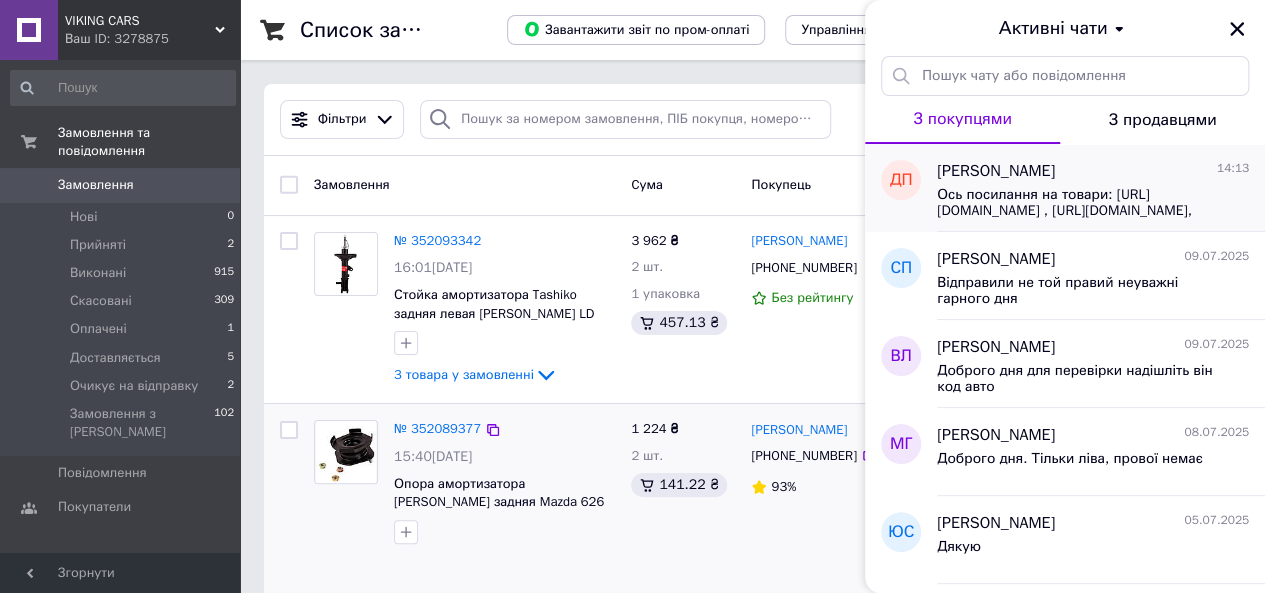 click on "Дмитро Похозей" at bounding box center [996, 171] 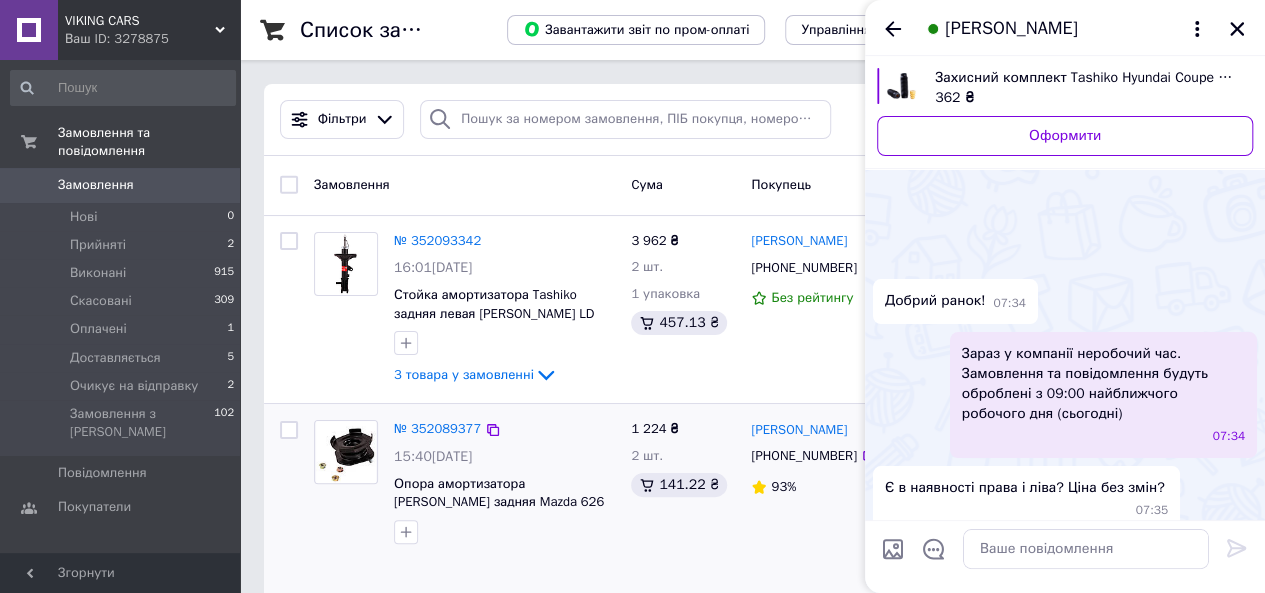 scroll, scrollTop: 1176, scrollLeft: 0, axis: vertical 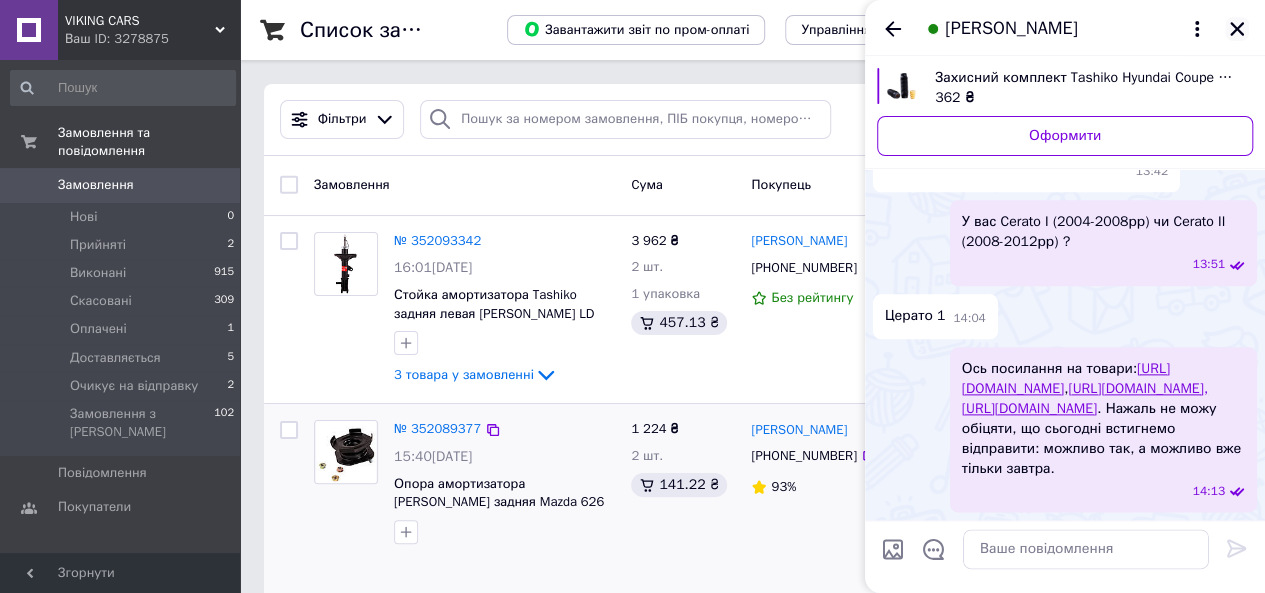 click 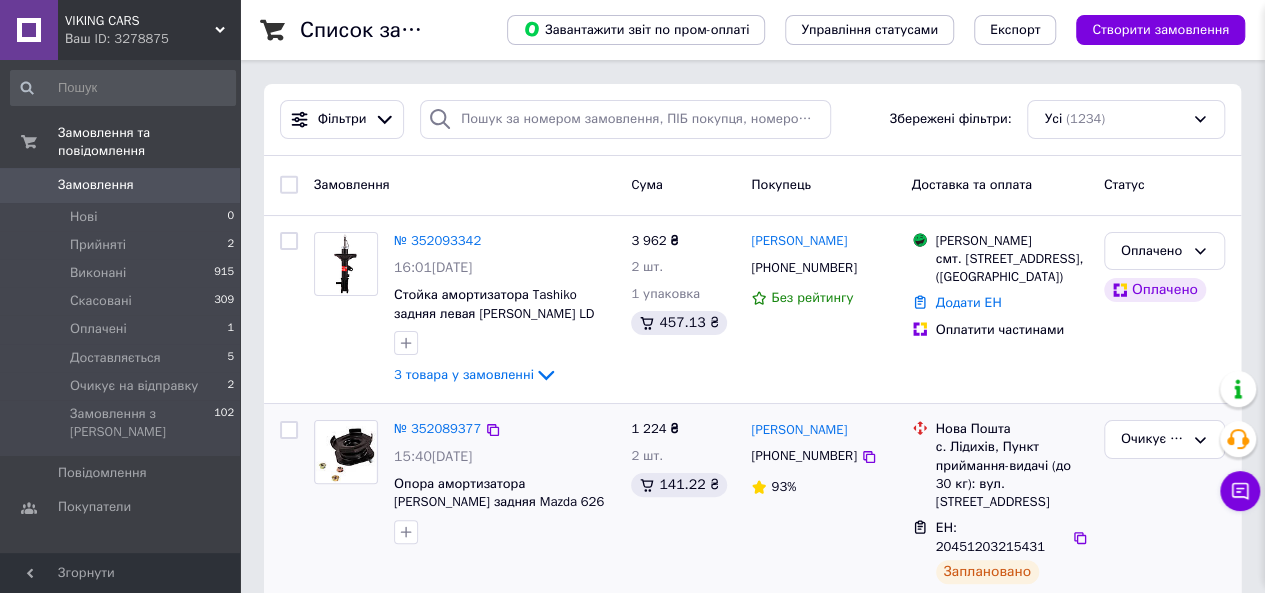 scroll, scrollTop: 1069, scrollLeft: 0, axis: vertical 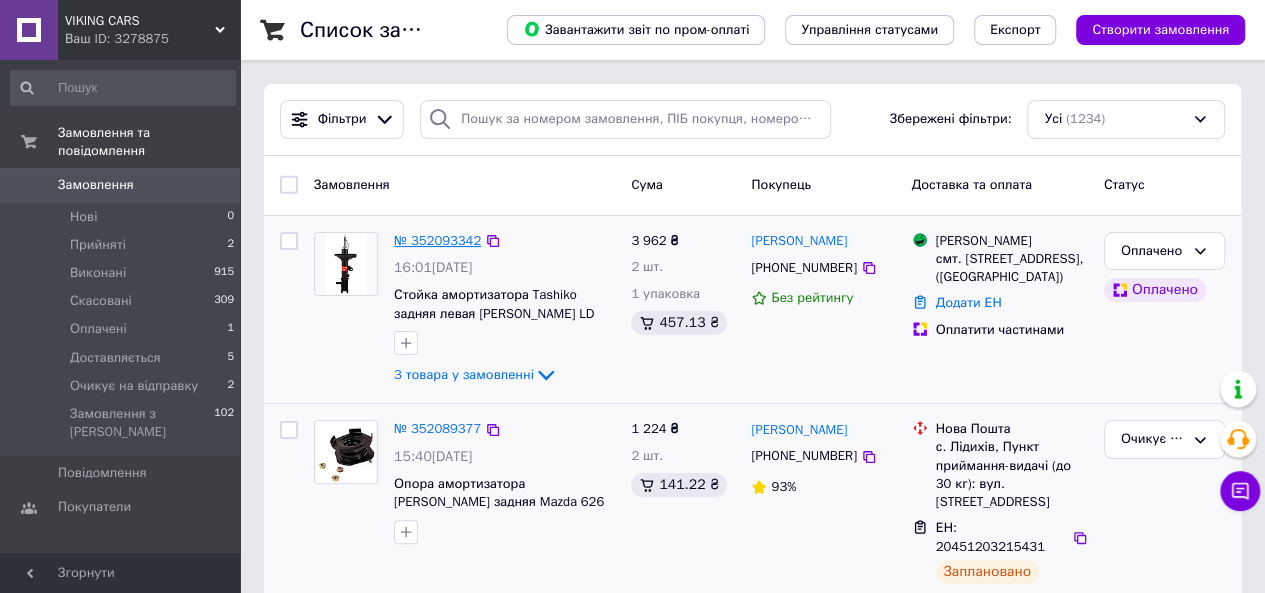 click on "№ 352093342" at bounding box center (437, 240) 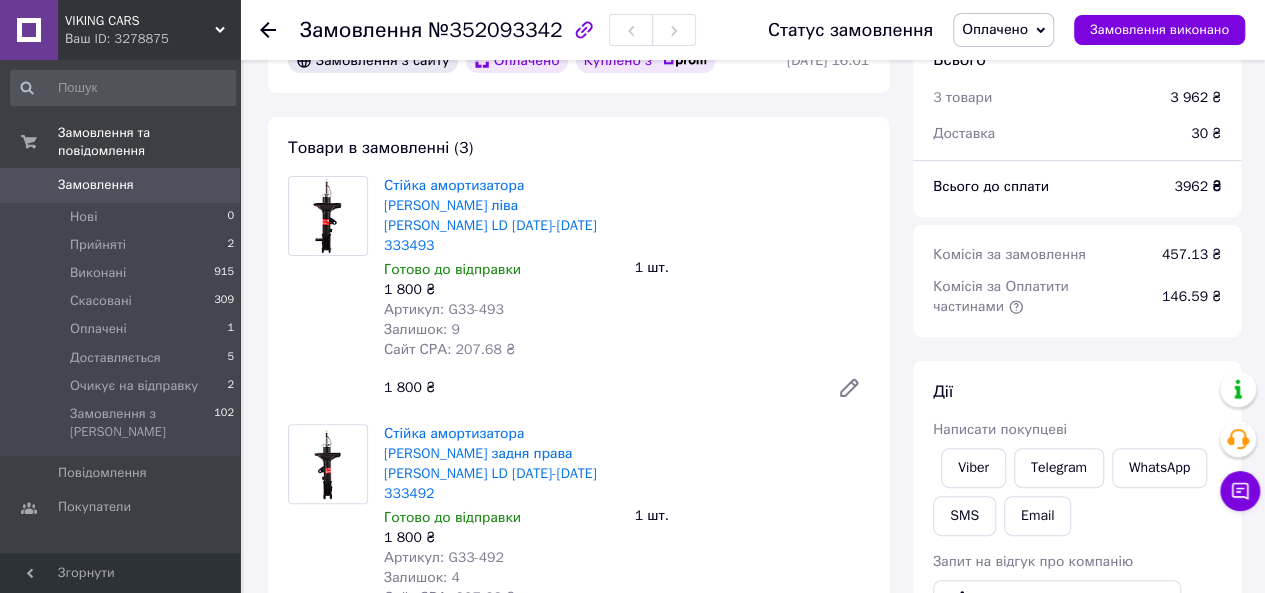 scroll, scrollTop: 100, scrollLeft: 0, axis: vertical 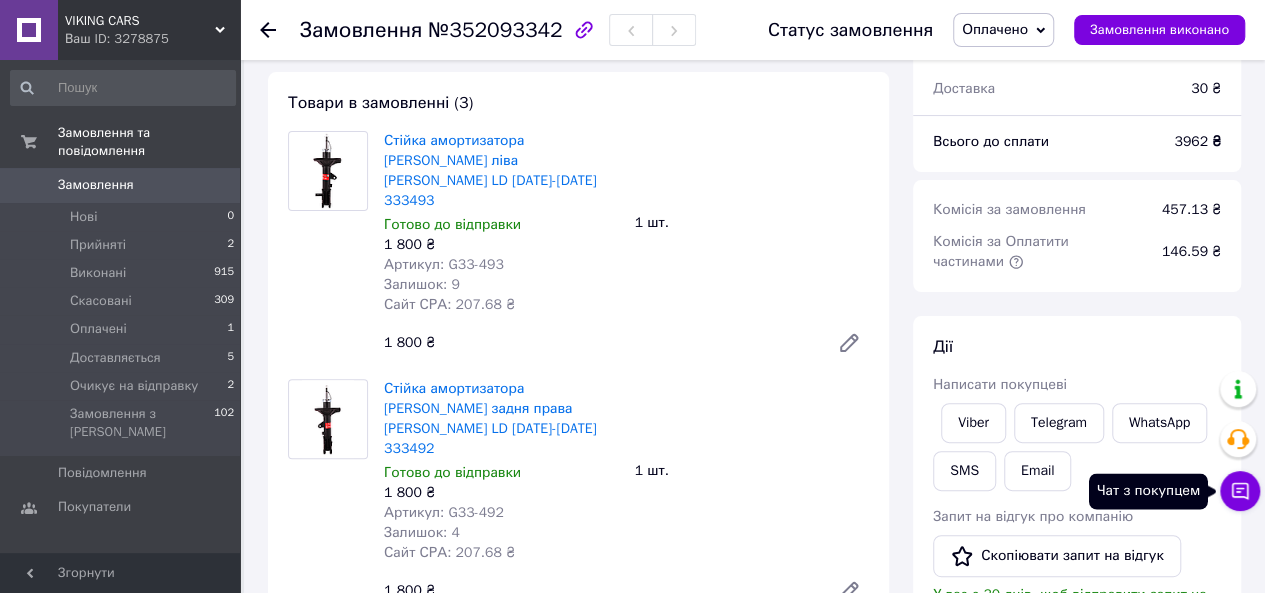 click 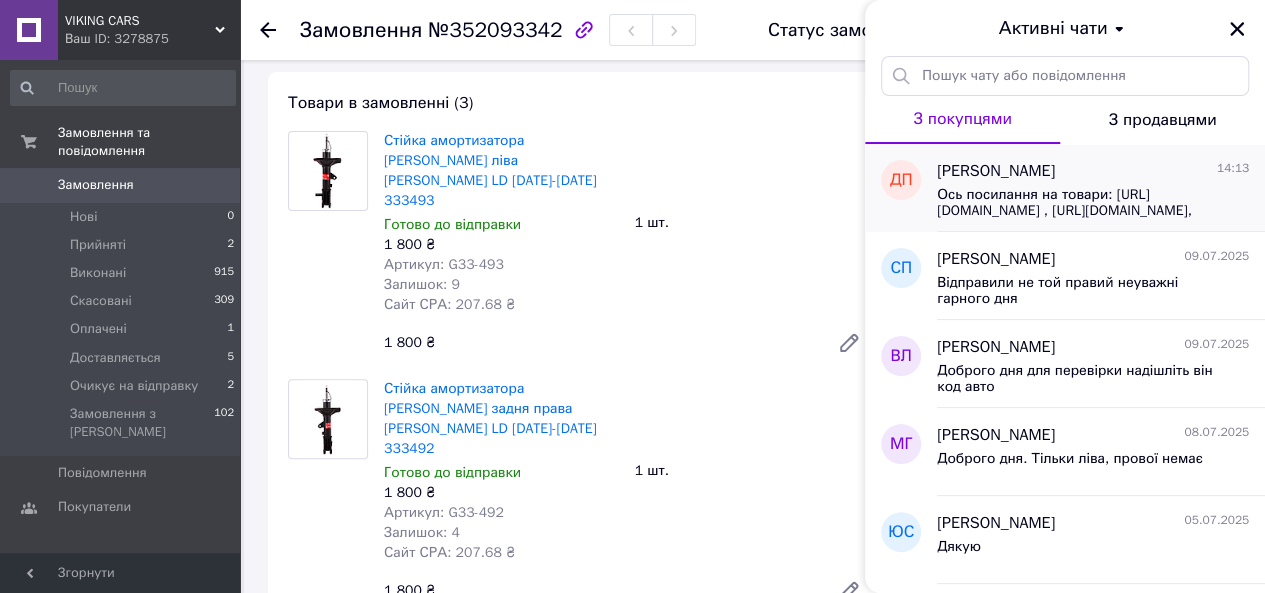 click on "Ось посилання на товари: https://vikingcars.in.ua/ua/site_search?search_term=G33-492 , https://vikingcars.in.ua/ua/site_search?search_term=G33-493, https://vikingcars.in.ua/ua/site_search?search_term=TS-7430 . Нажаль не можу обіцяти, що сьогодні встигнемо відправити: можливо так, а можливо вже тільки завтра." at bounding box center (1093, 201) 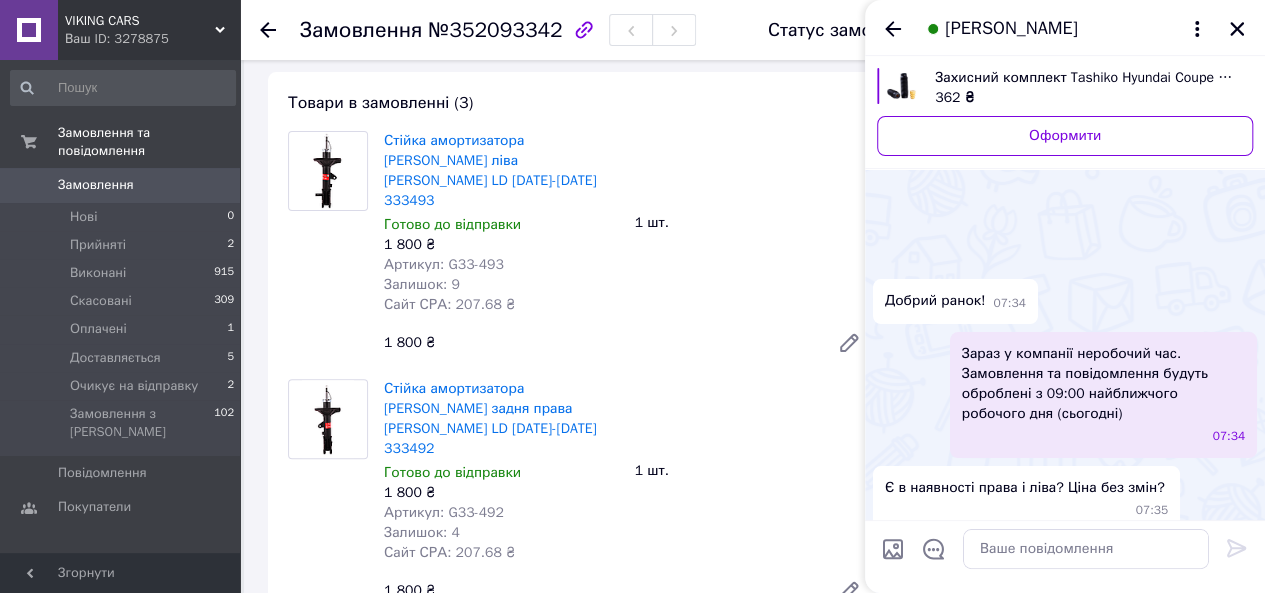 scroll, scrollTop: 1172, scrollLeft: 0, axis: vertical 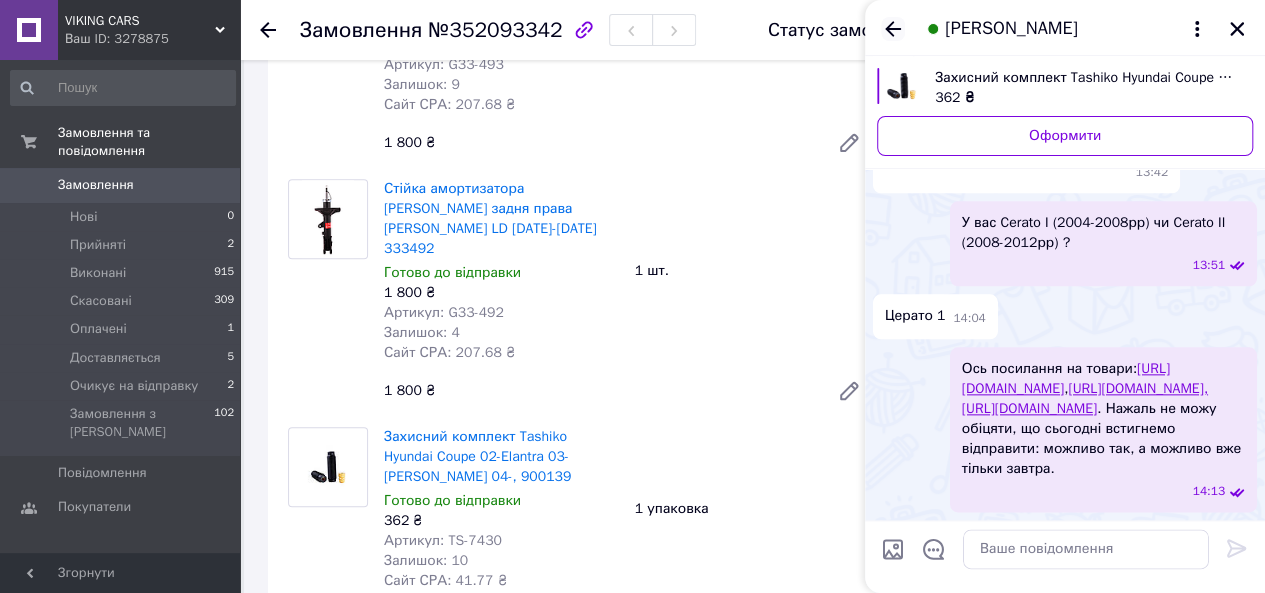 click 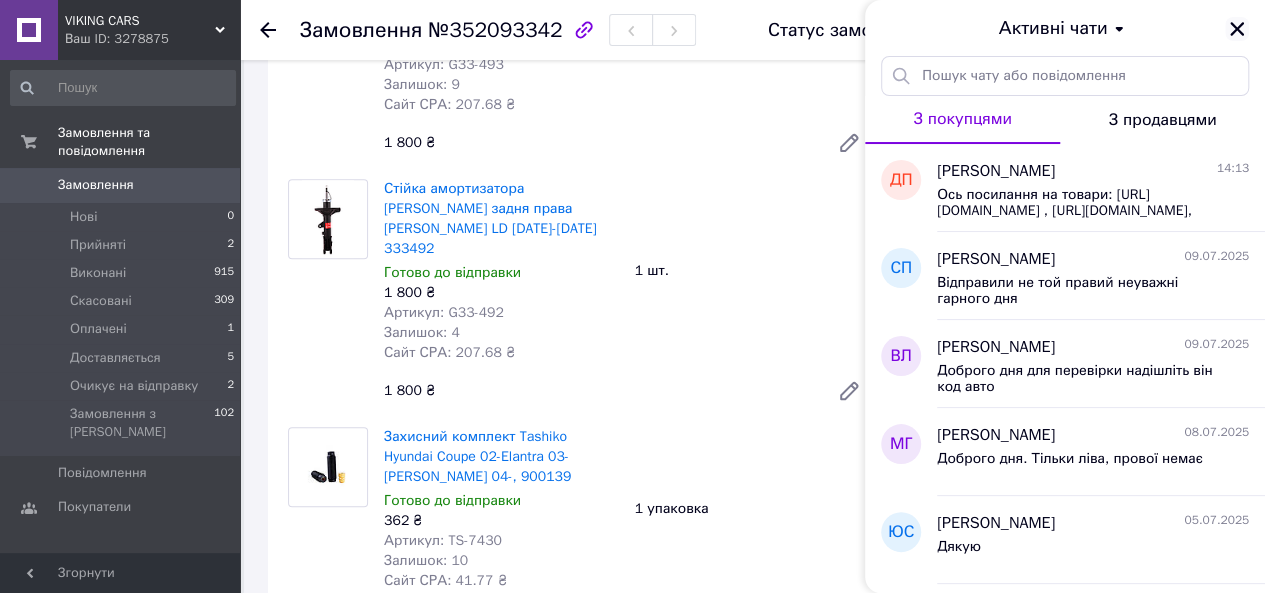 click 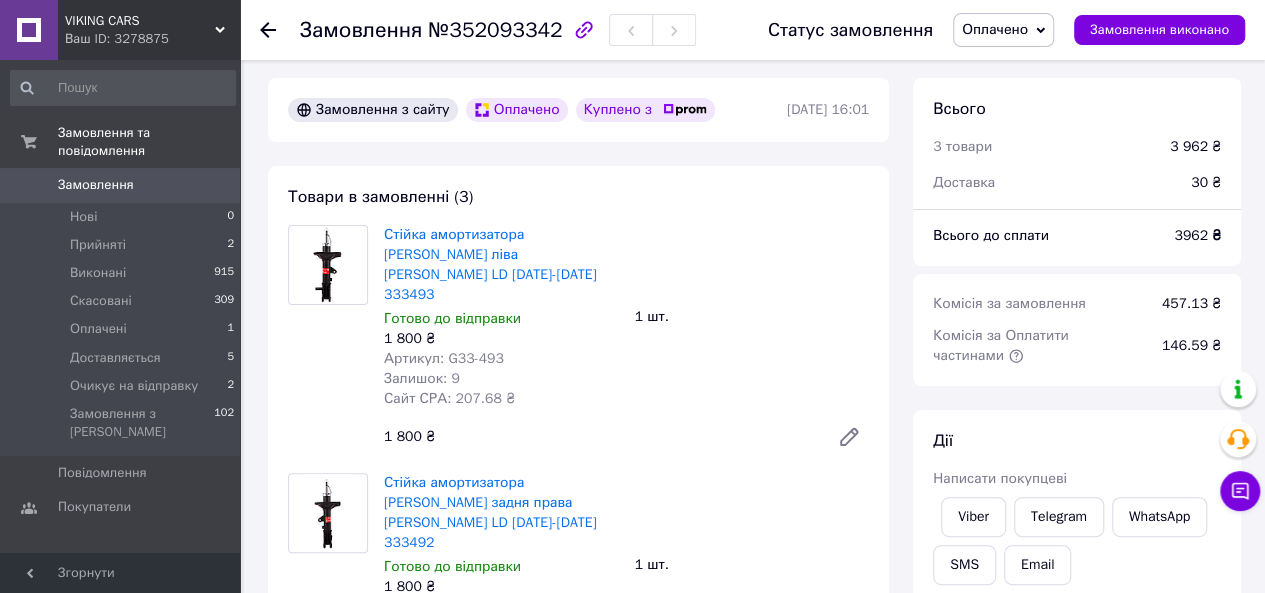 scroll, scrollTop: 0, scrollLeft: 0, axis: both 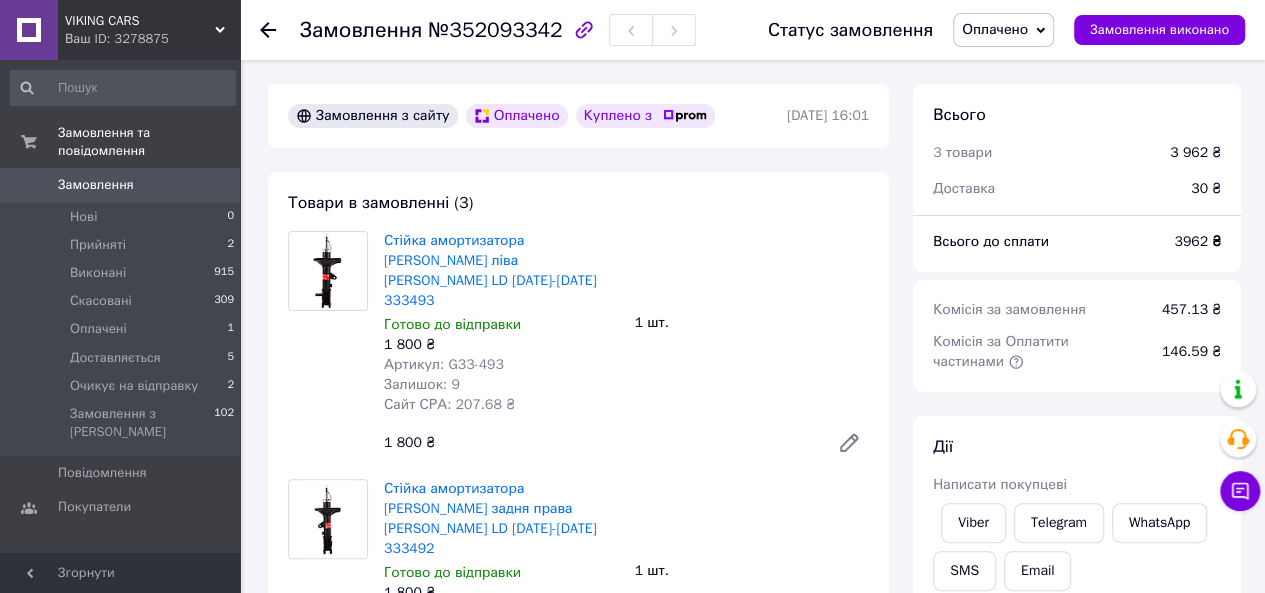 click on "Оплачено" at bounding box center [995, 29] 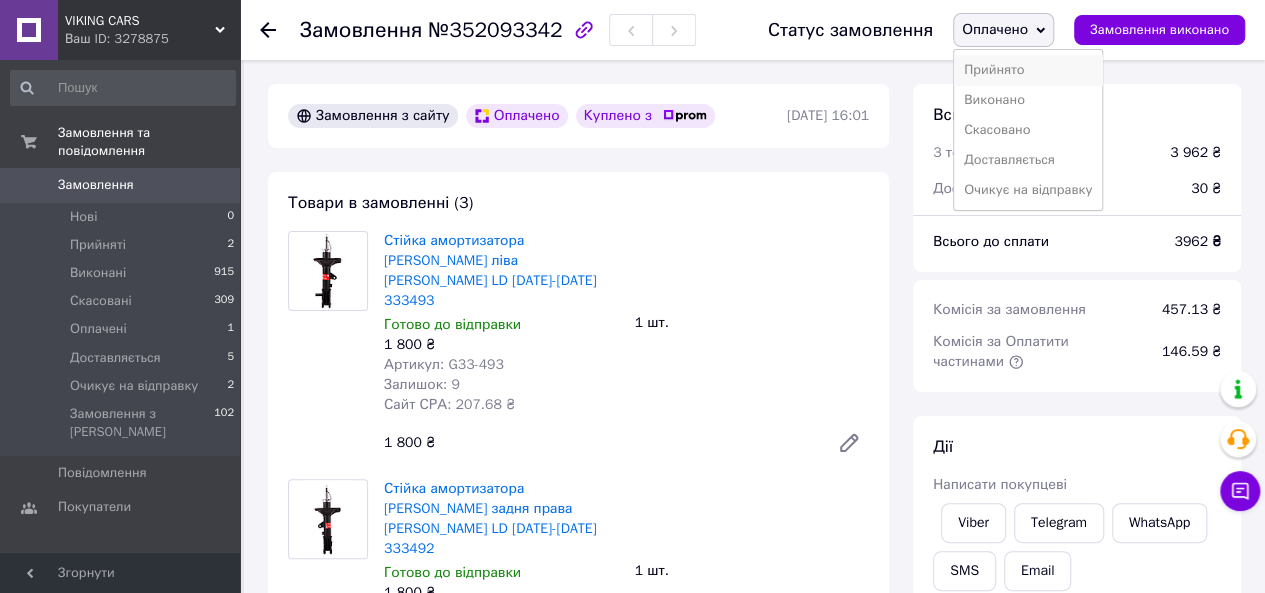click on "Прийнято" at bounding box center [1028, 70] 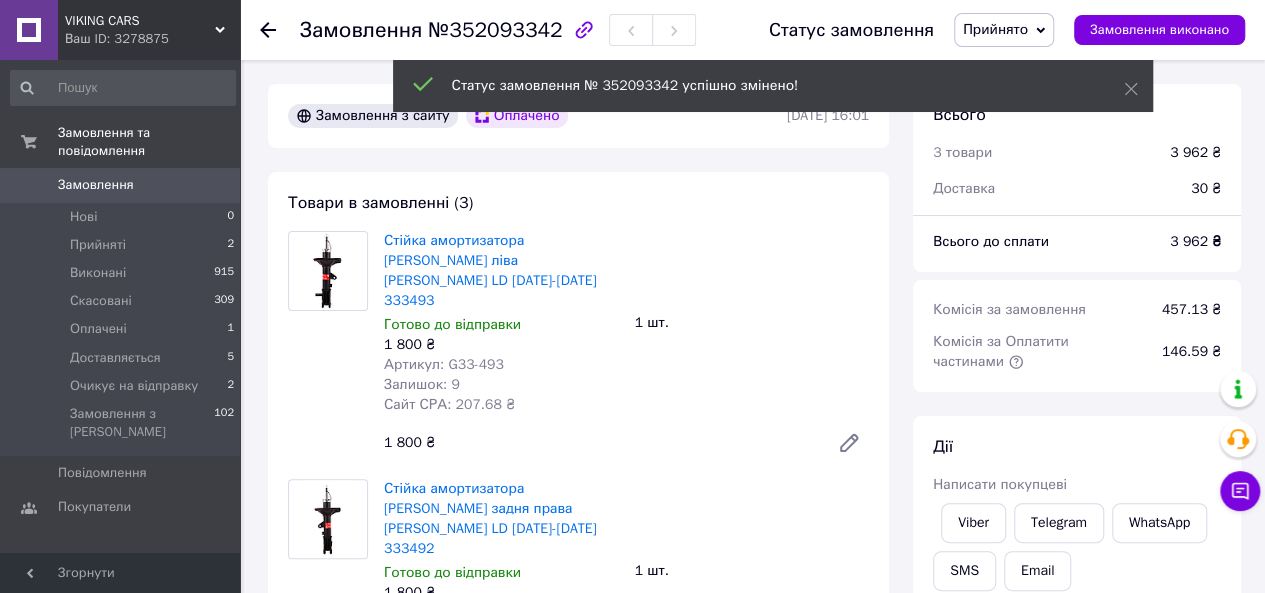 scroll, scrollTop: 100, scrollLeft: 0, axis: vertical 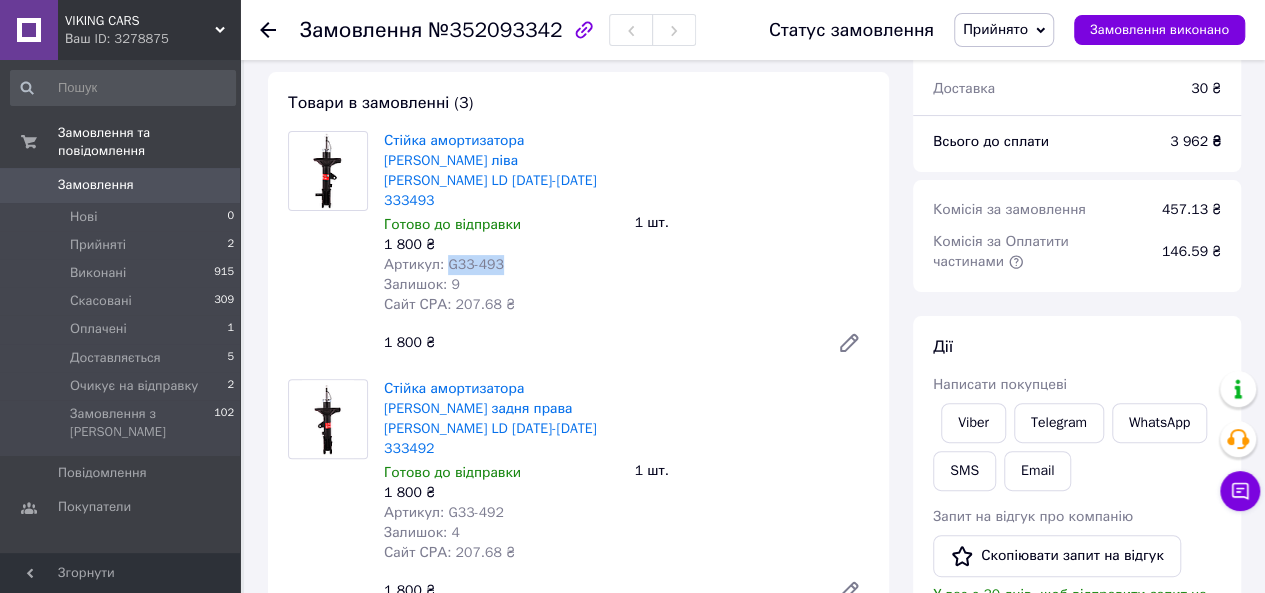 drag, startPoint x: 500, startPoint y: 227, endPoint x: 445, endPoint y: 230, distance: 55.081757 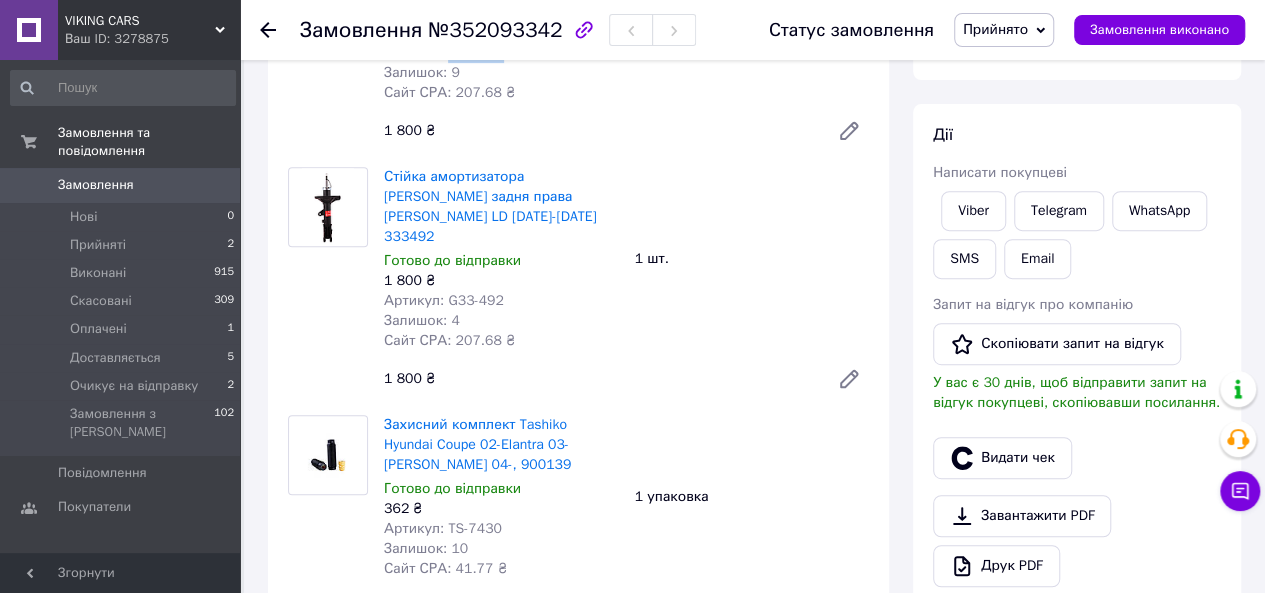 scroll, scrollTop: 400, scrollLeft: 0, axis: vertical 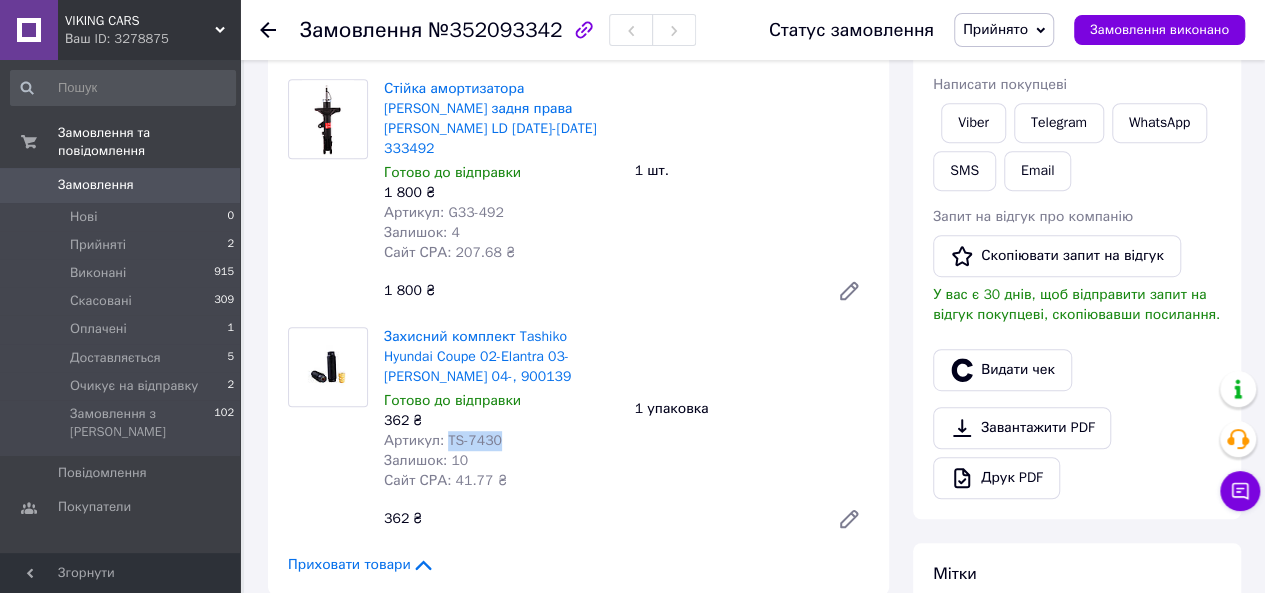drag, startPoint x: 490, startPoint y: 383, endPoint x: 445, endPoint y: 385, distance: 45.044422 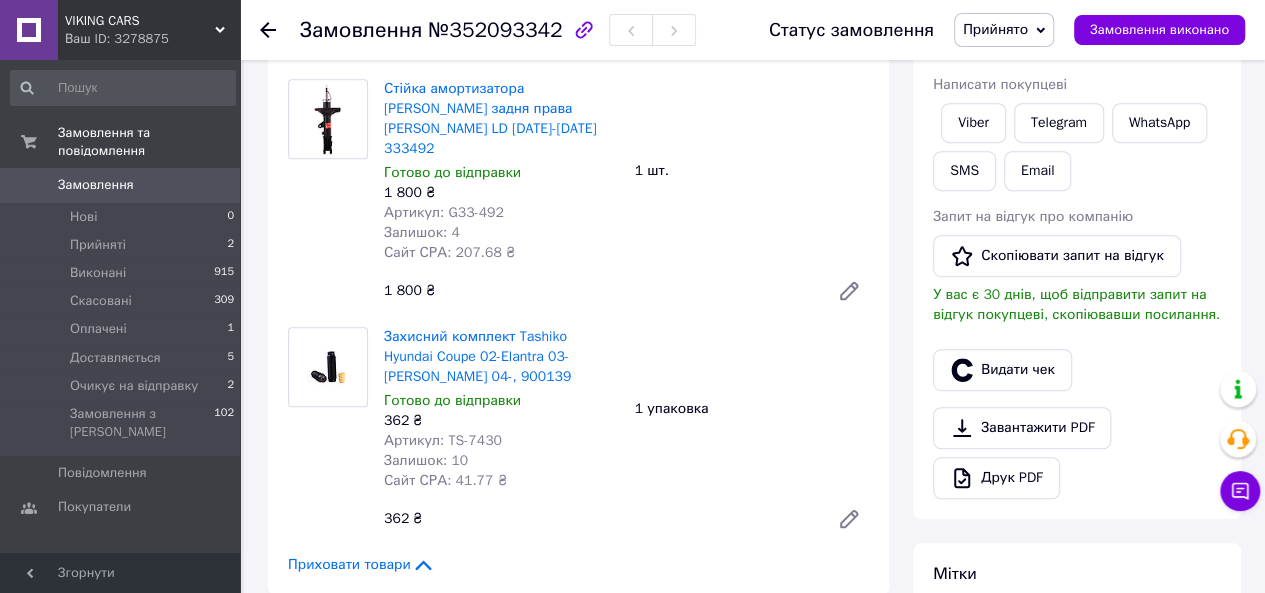 click 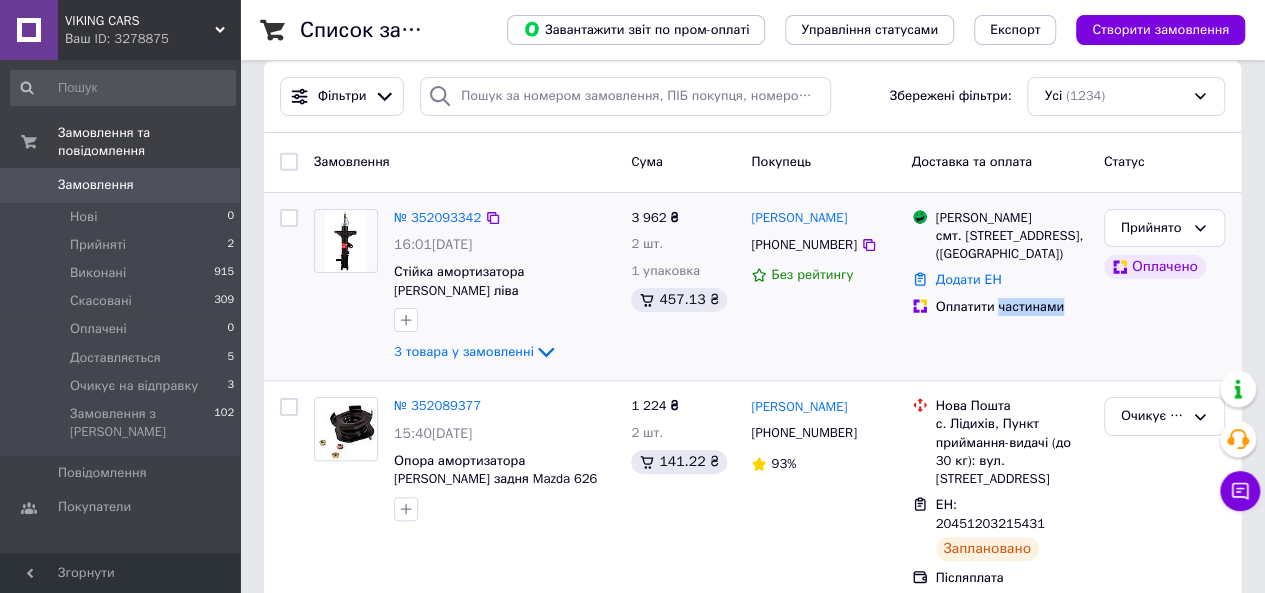 scroll, scrollTop: 0, scrollLeft: 0, axis: both 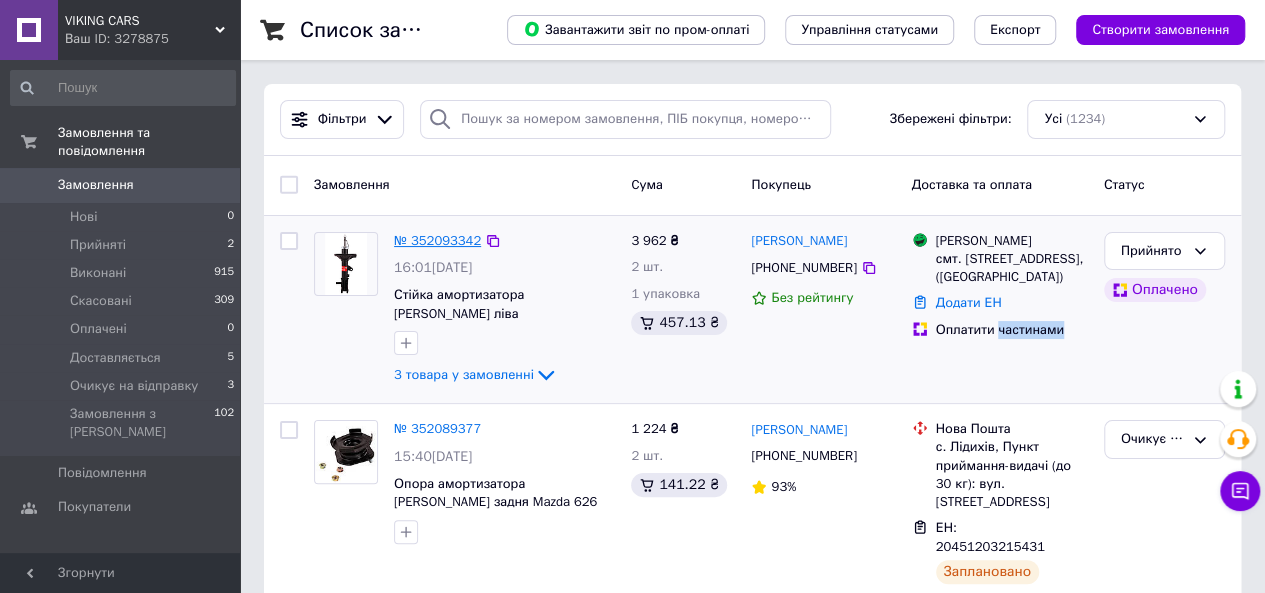 click on "№ 352093342" at bounding box center (437, 240) 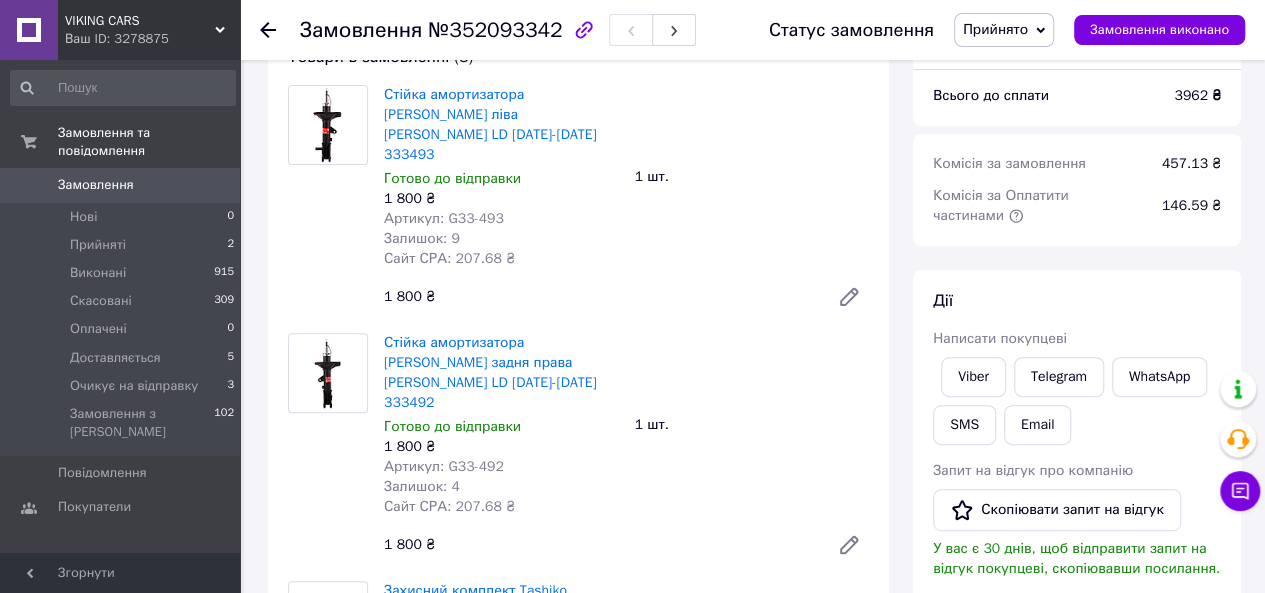 scroll, scrollTop: 100, scrollLeft: 0, axis: vertical 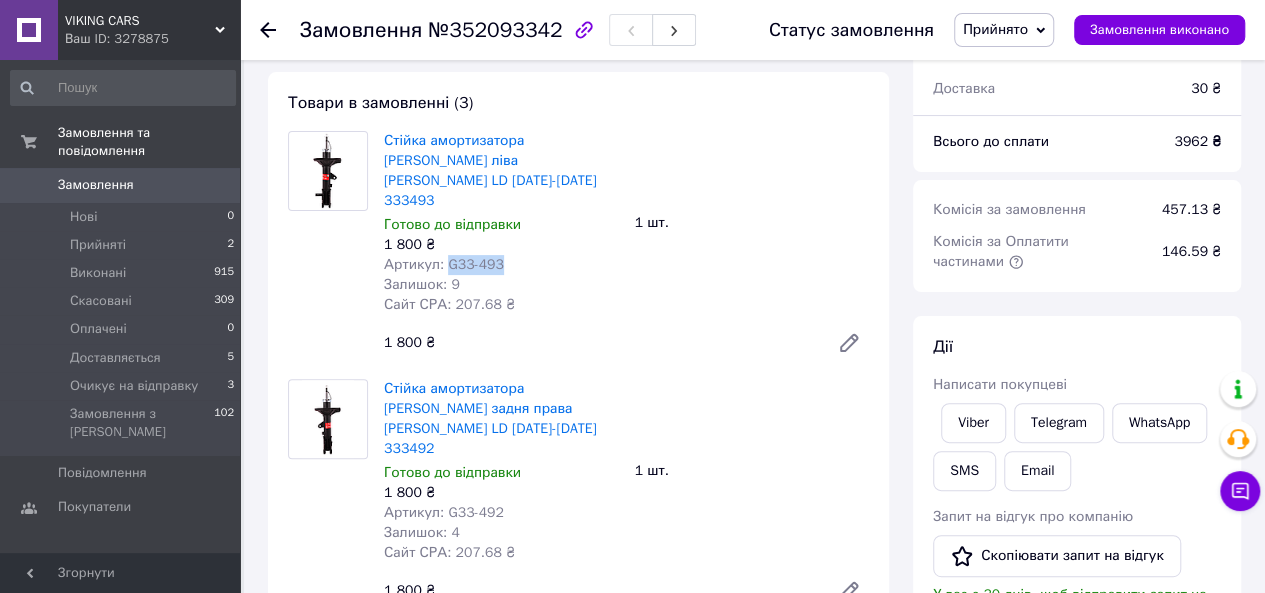 drag, startPoint x: 502, startPoint y: 225, endPoint x: 444, endPoint y: 219, distance: 58.30952 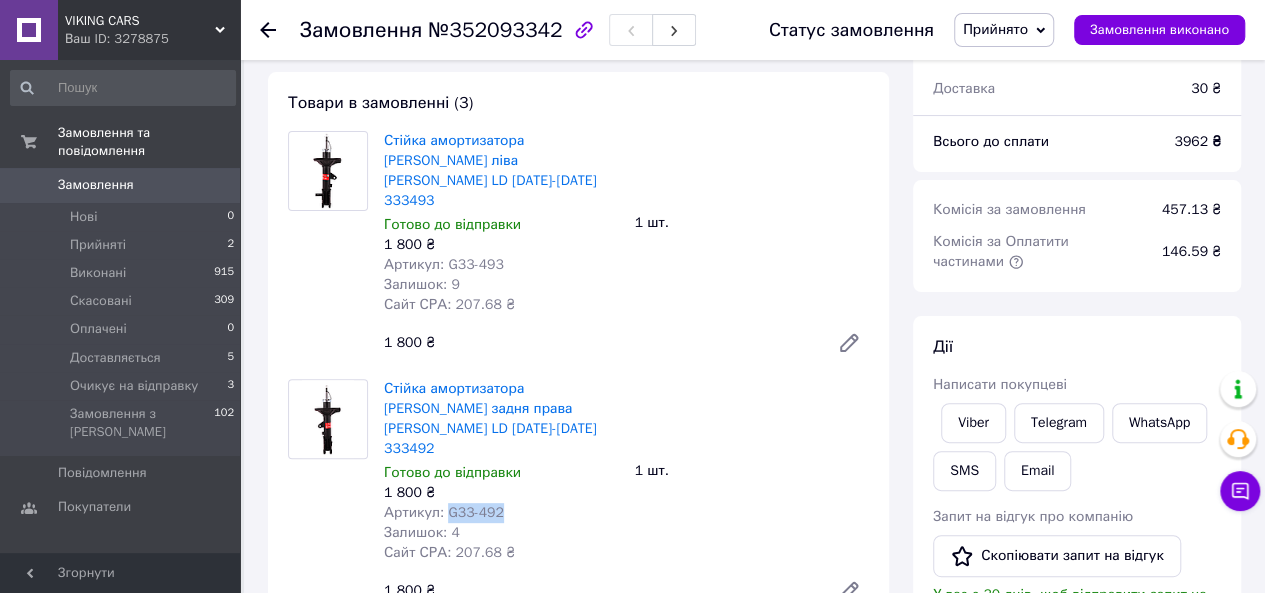 drag, startPoint x: 499, startPoint y: 451, endPoint x: 443, endPoint y: 454, distance: 56.0803 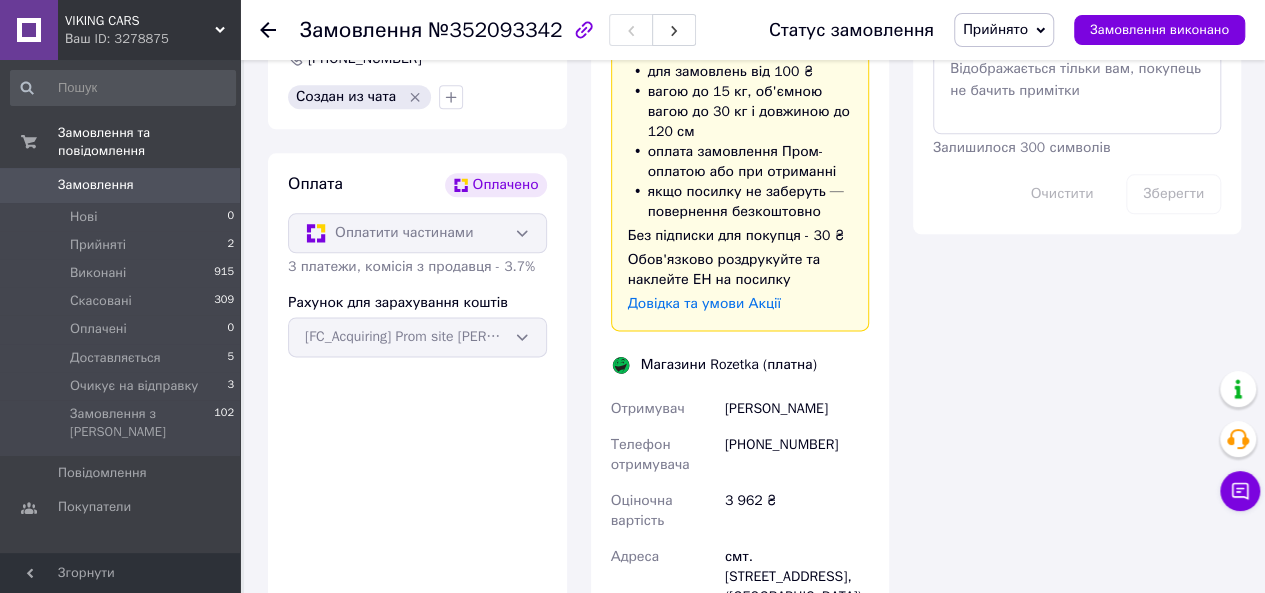 scroll, scrollTop: 1200, scrollLeft: 0, axis: vertical 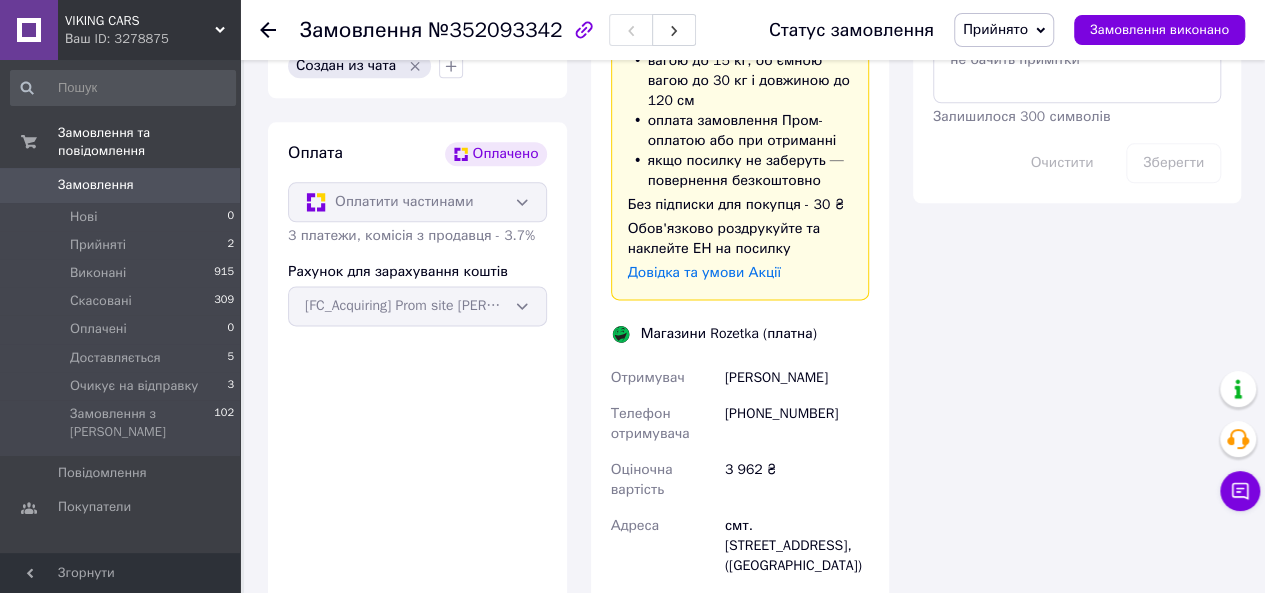 click on "№352093342" at bounding box center (495, 30) 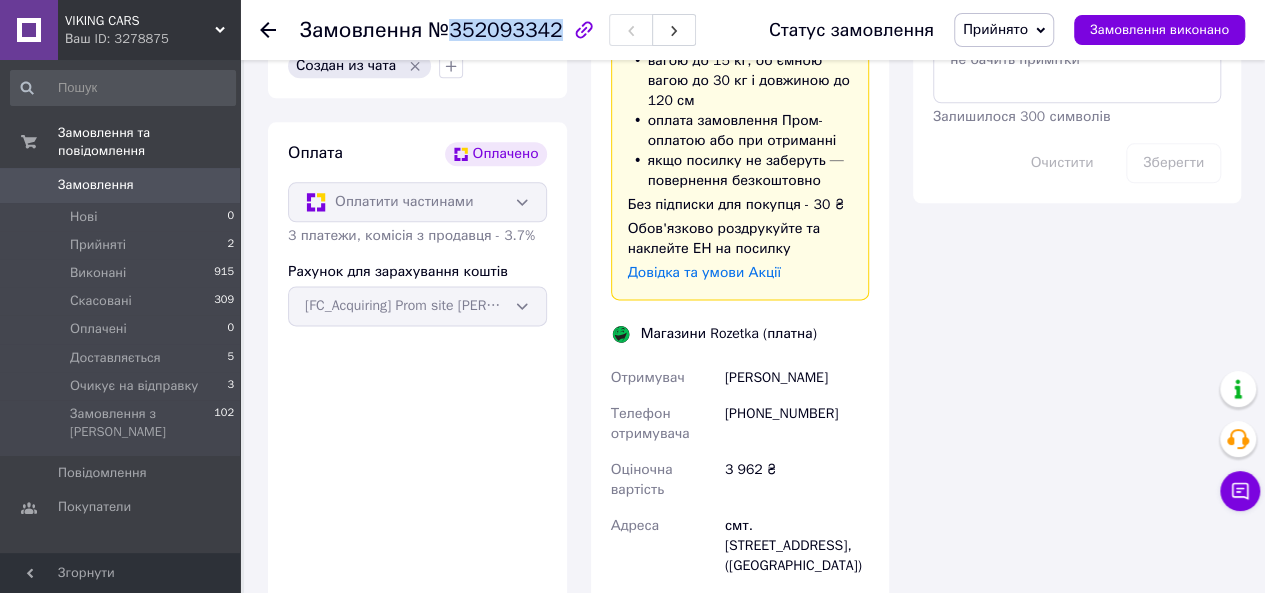 click on "№352093342" at bounding box center (495, 30) 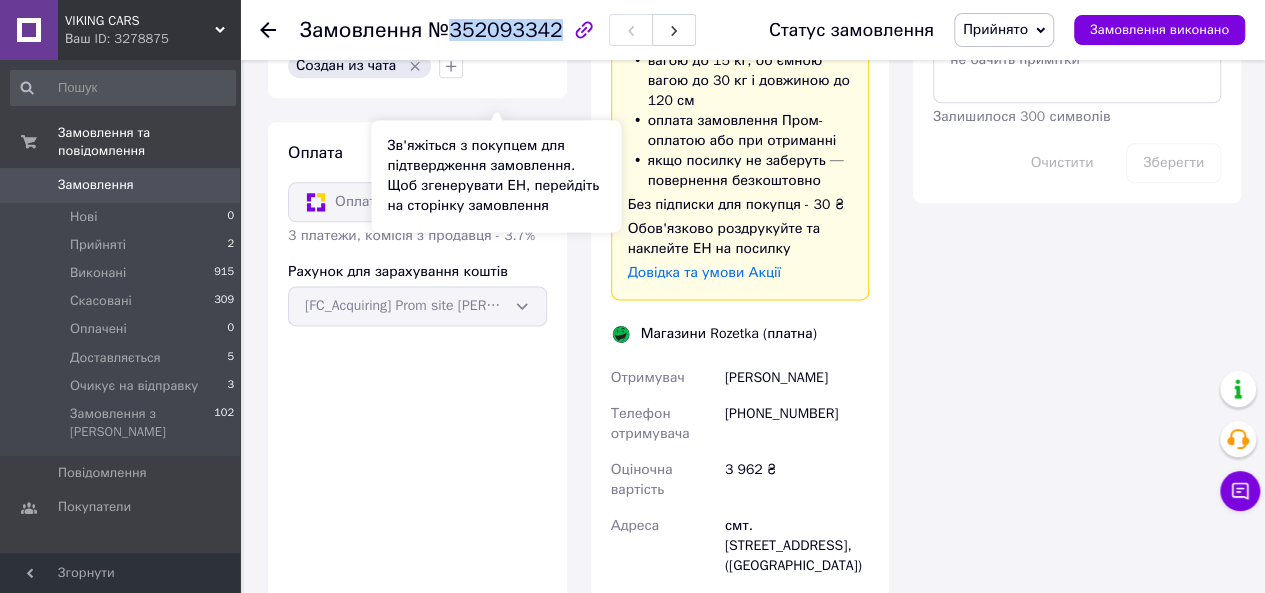 copy on "352093342" 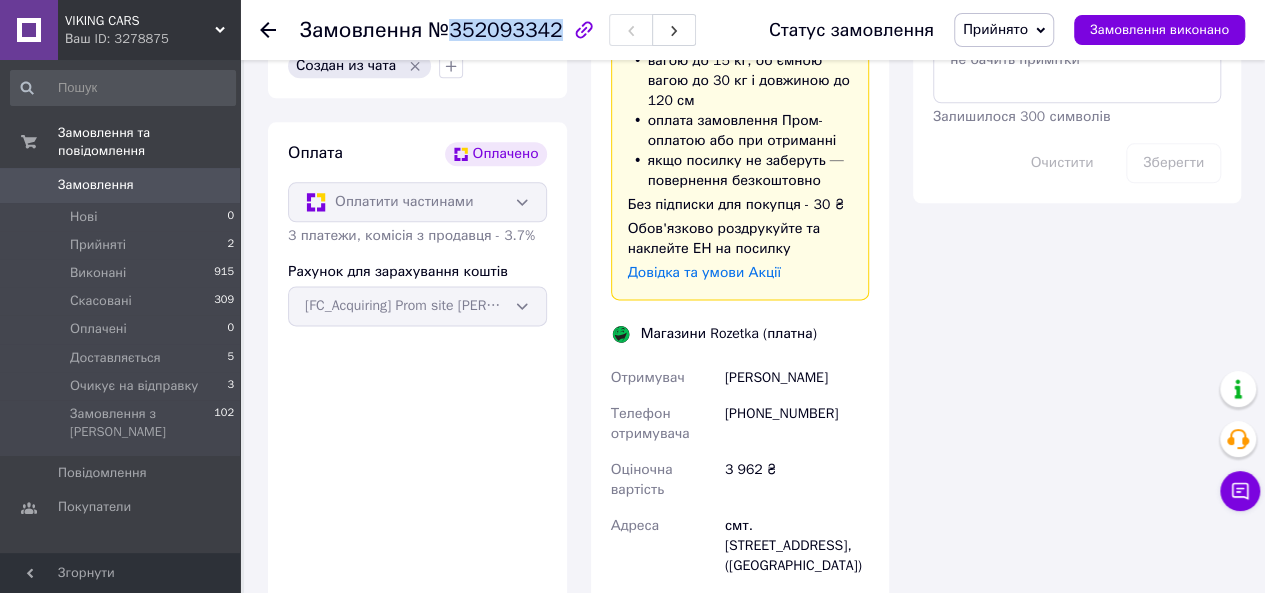 click on "№352093342" at bounding box center [495, 30] 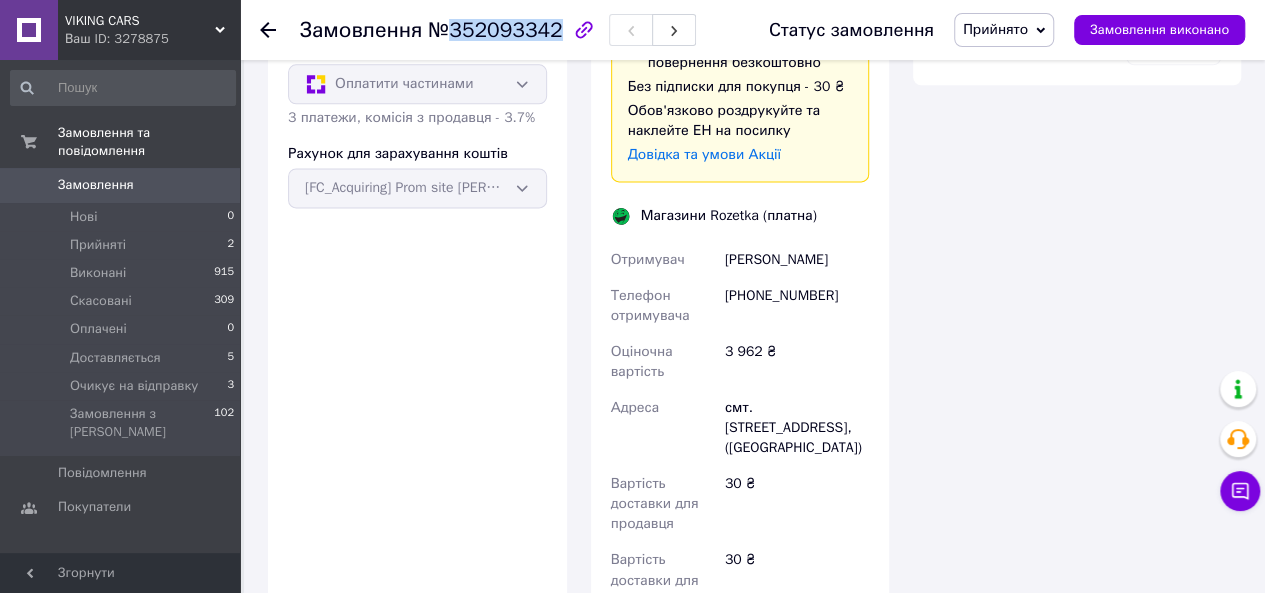 scroll, scrollTop: 1300, scrollLeft: 0, axis: vertical 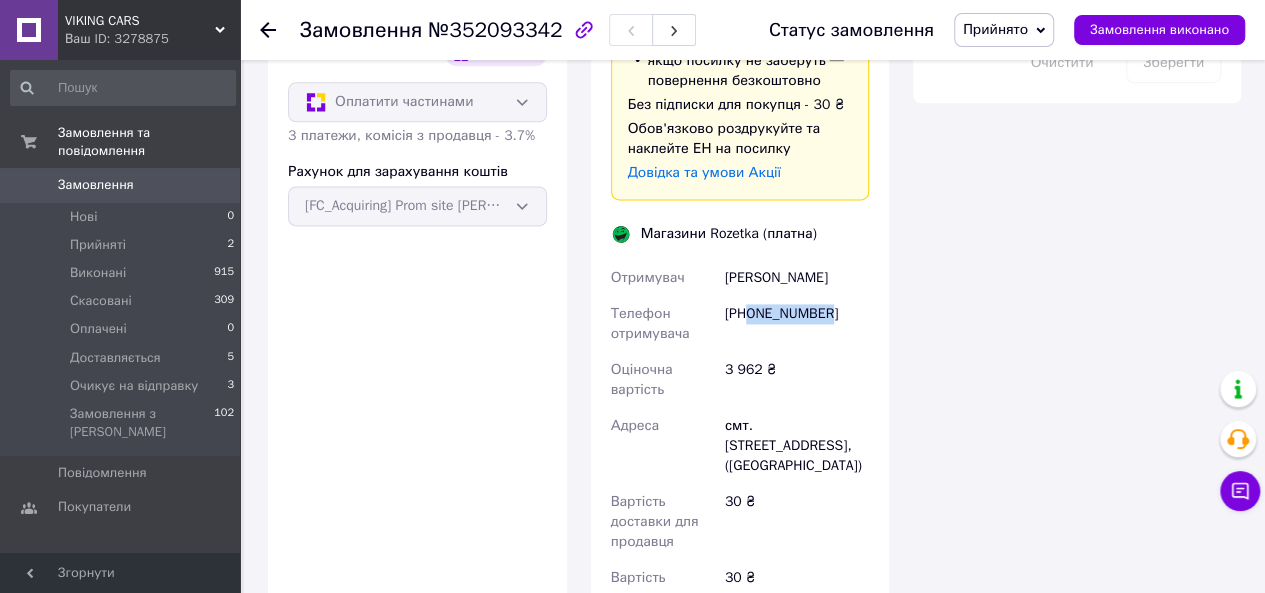 drag, startPoint x: 832, startPoint y: 253, endPoint x: 751, endPoint y: 257, distance: 81.09871 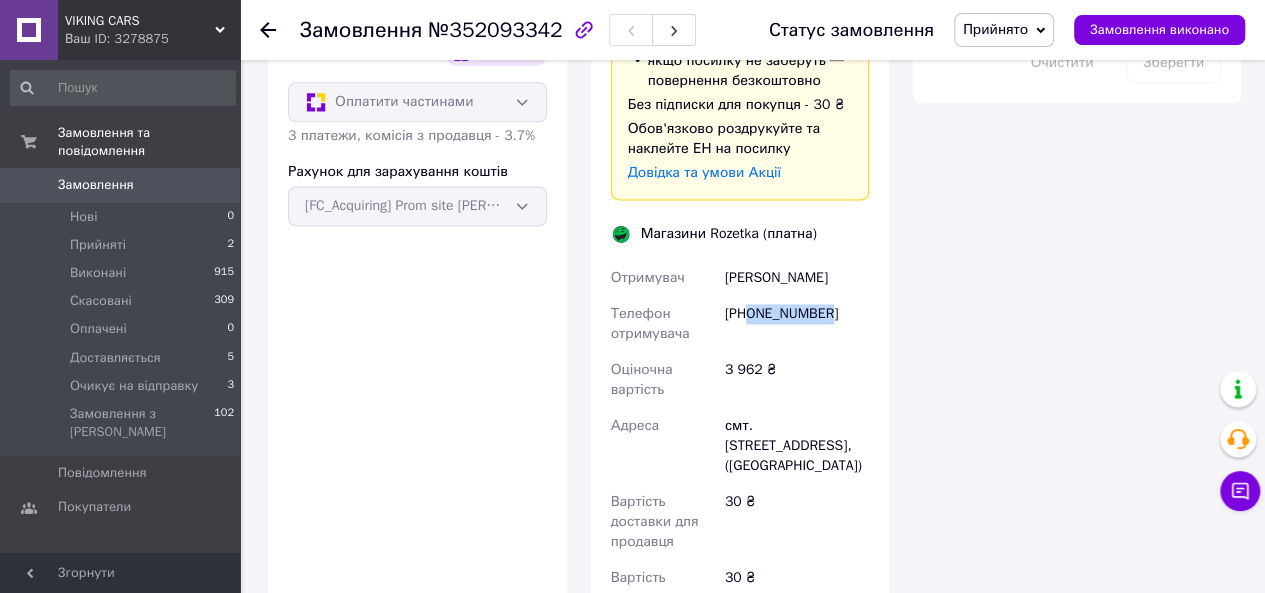 copy on "0639997566" 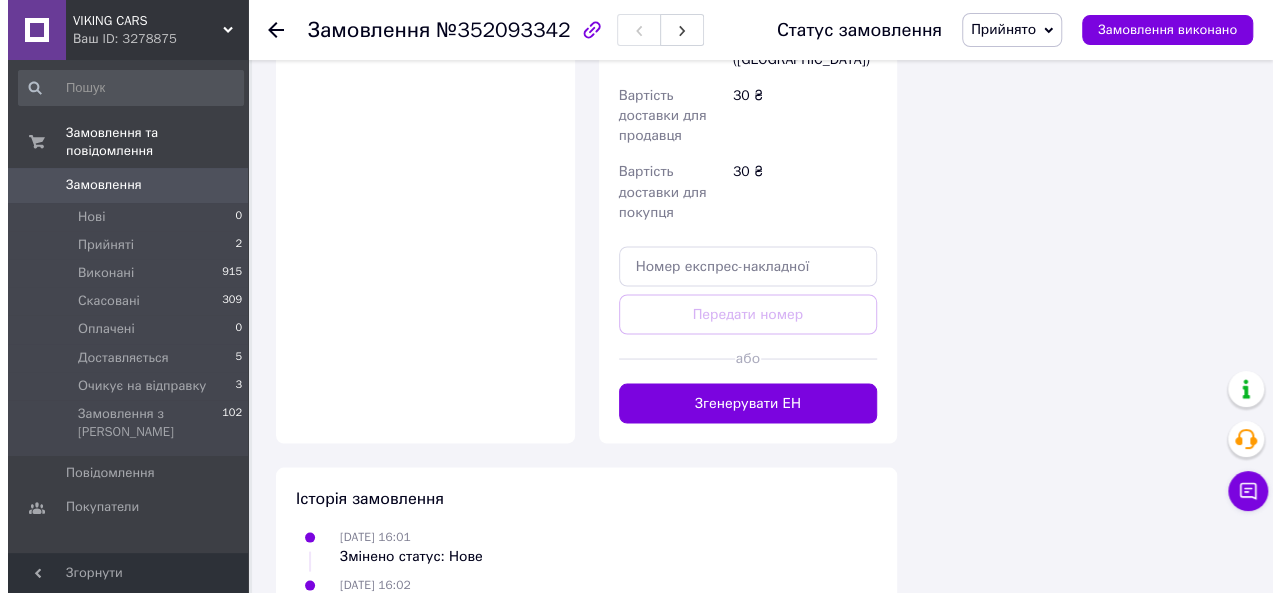 scroll, scrollTop: 1706, scrollLeft: 0, axis: vertical 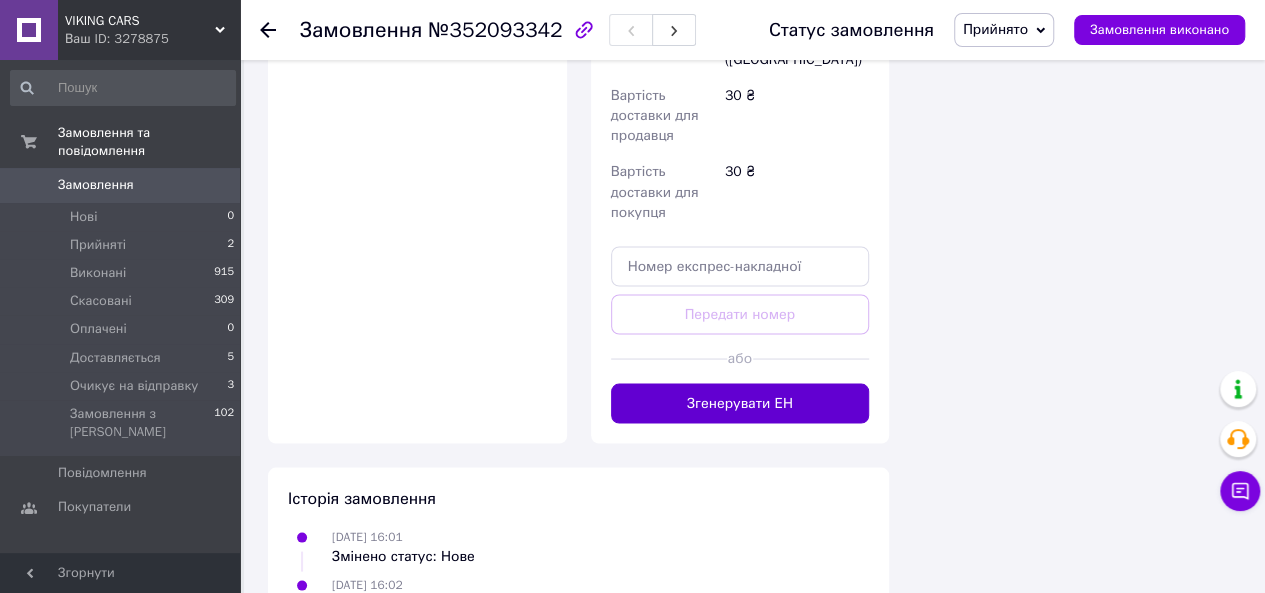 click on "Згенерувати ЕН" at bounding box center [740, 403] 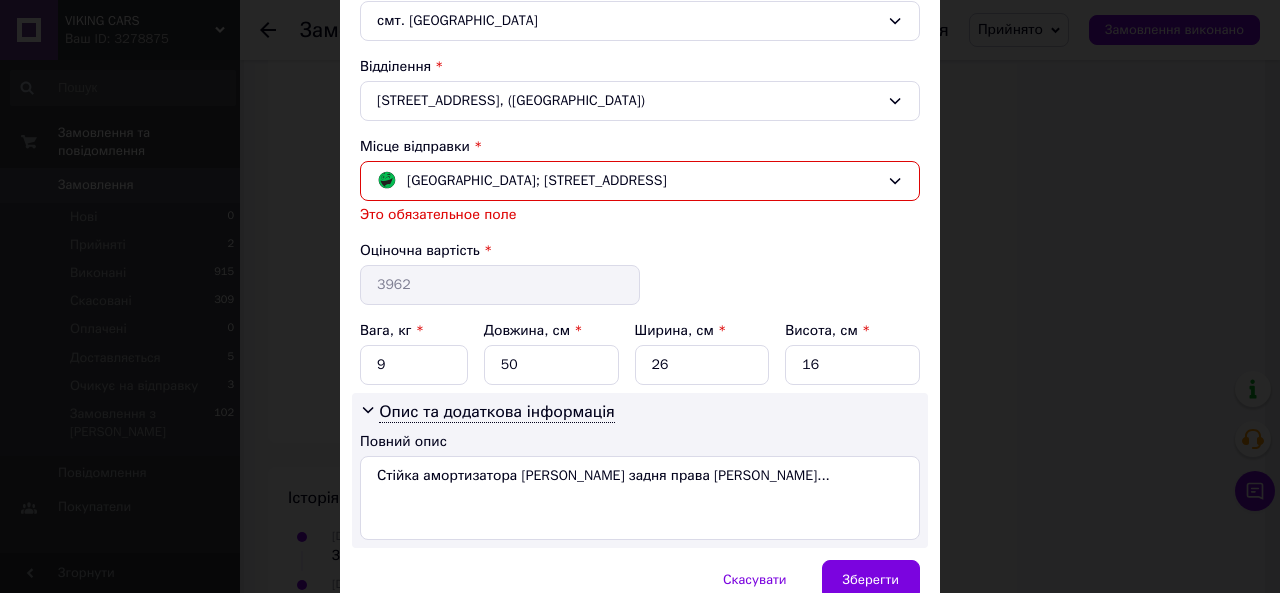scroll, scrollTop: 600, scrollLeft: 0, axis: vertical 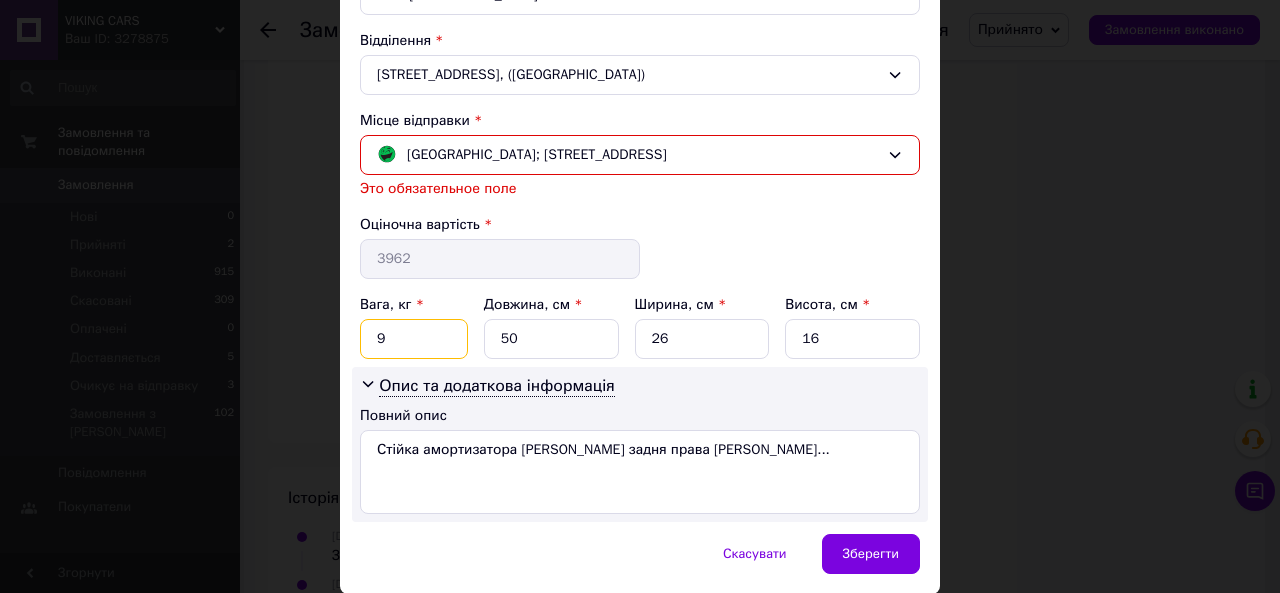 drag, startPoint x: 389, startPoint y: 336, endPoint x: 351, endPoint y: 336, distance: 38 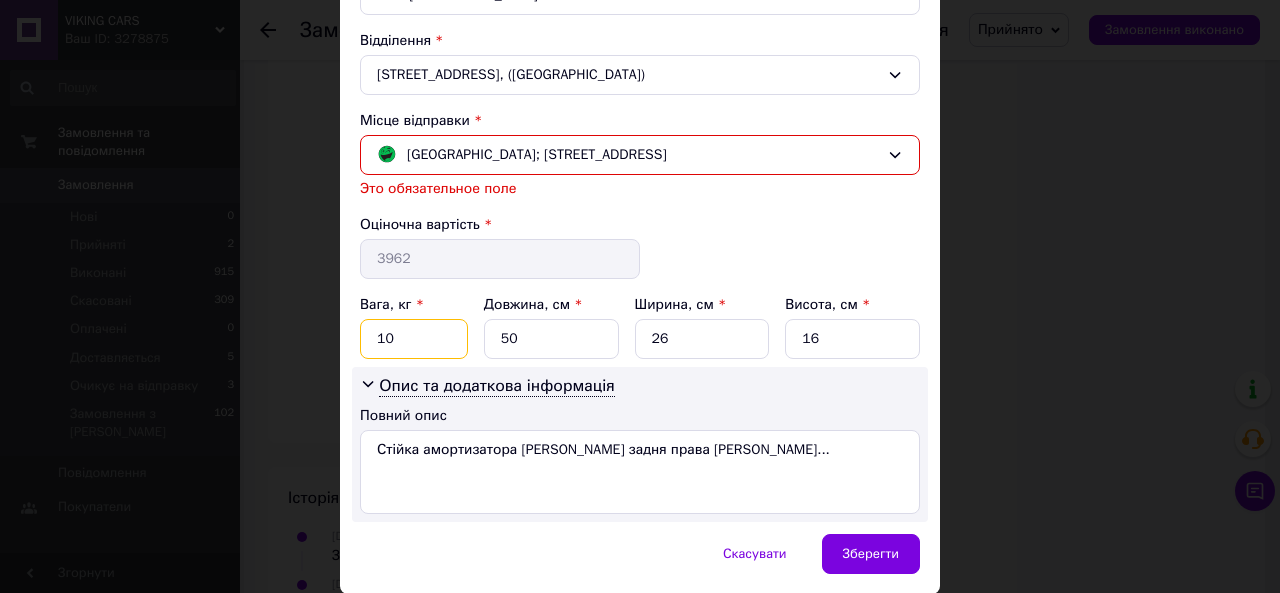 type on "10" 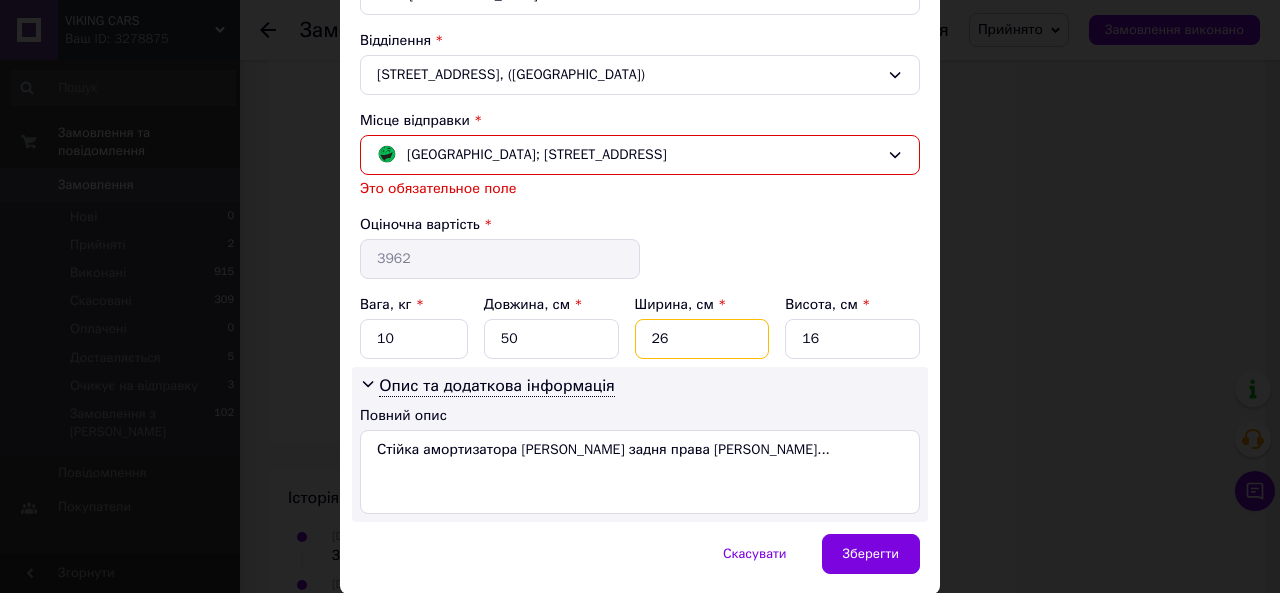 drag, startPoint x: 677, startPoint y: 331, endPoint x: 640, endPoint y: 332, distance: 37.01351 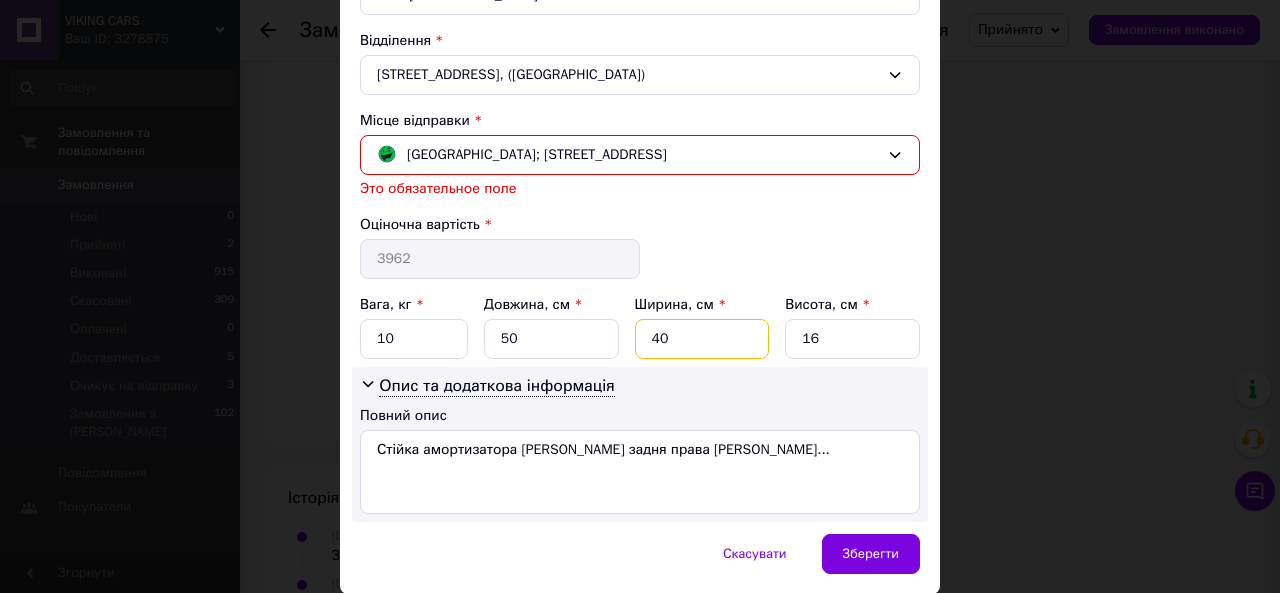 type on "40" 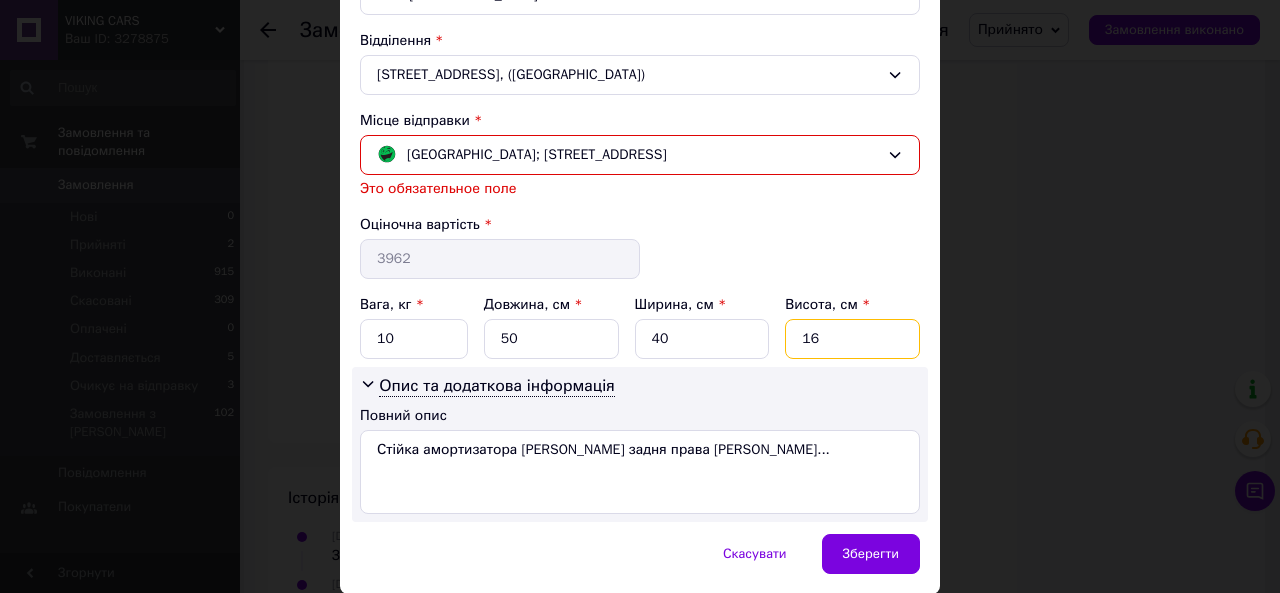 drag, startPoint x: 817, startPoint y: 333, endPoint x: 798, endPoint y: 333, distance: 19 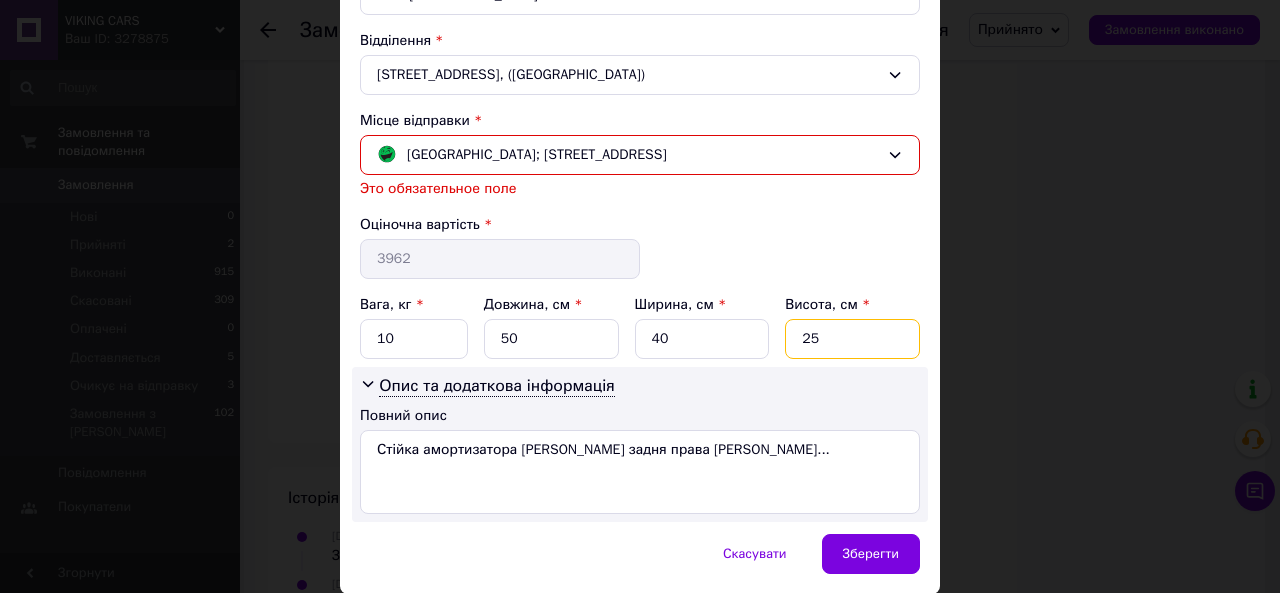 type on "2" 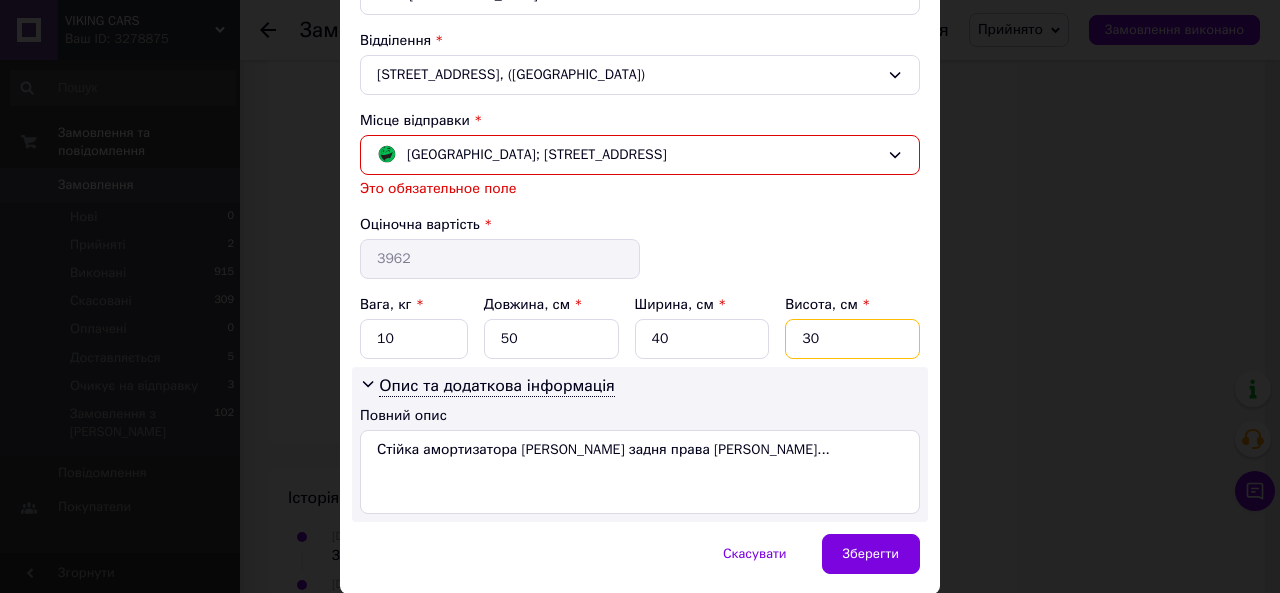 drag, startPoint x: 790, startPoint y: 335, endPoint x: 776, endPoint y: 335, distance: 14 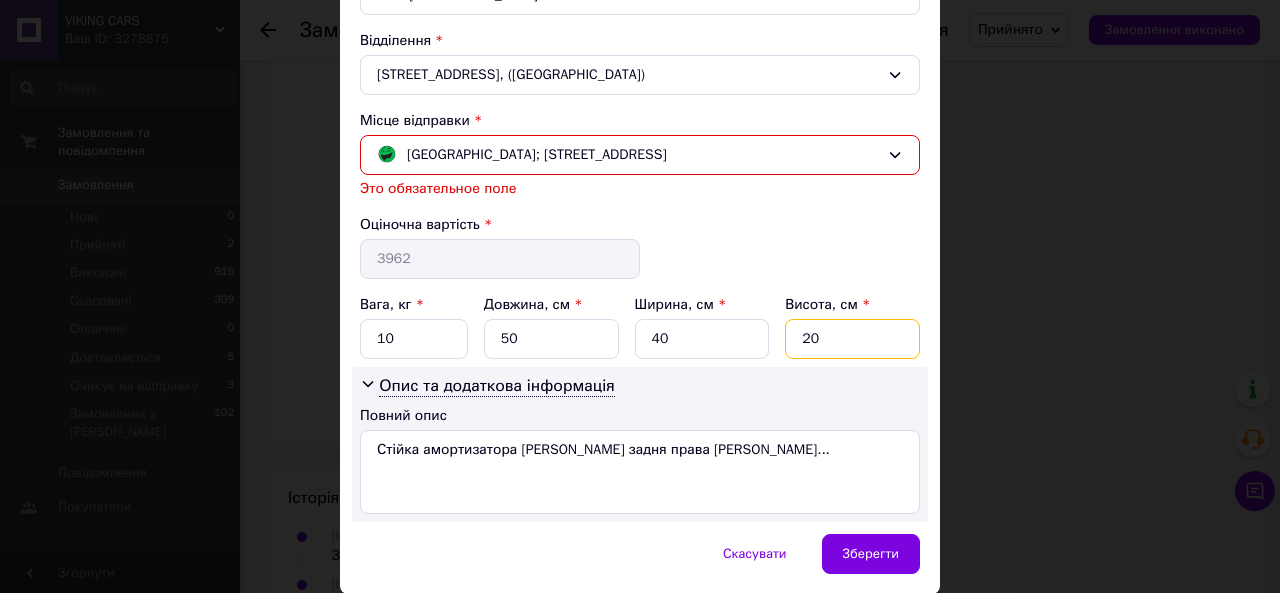 type on "20" 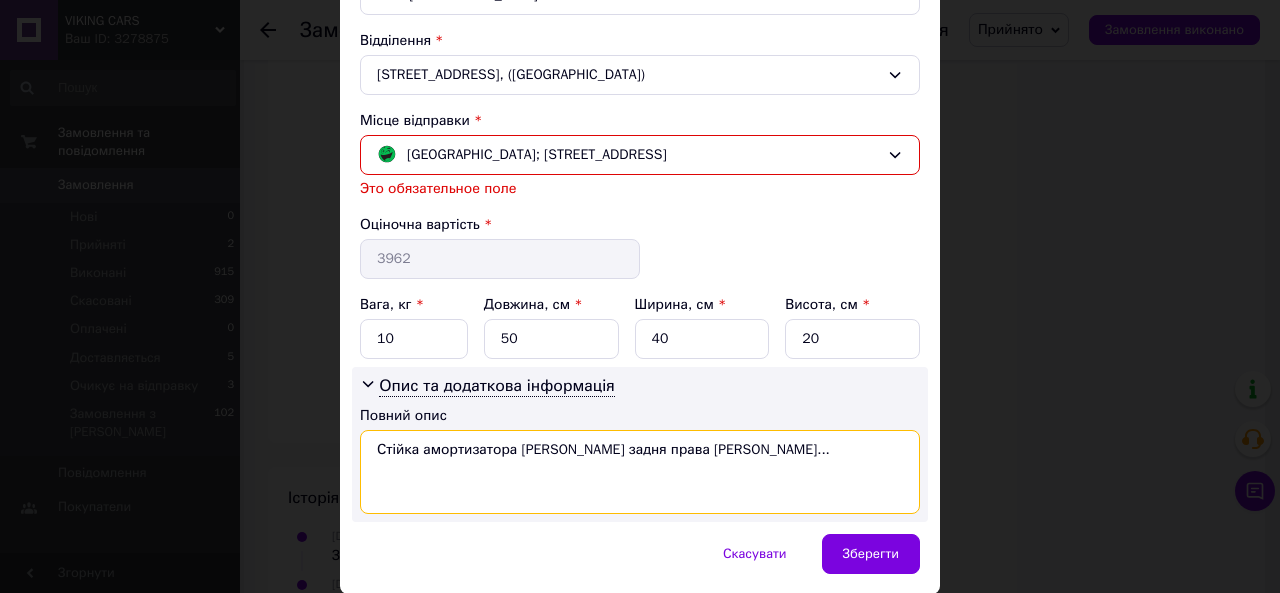 click on "Стійка амортизатора Tashiko задня права Kia Cer..." at bounding box center (640, 472) 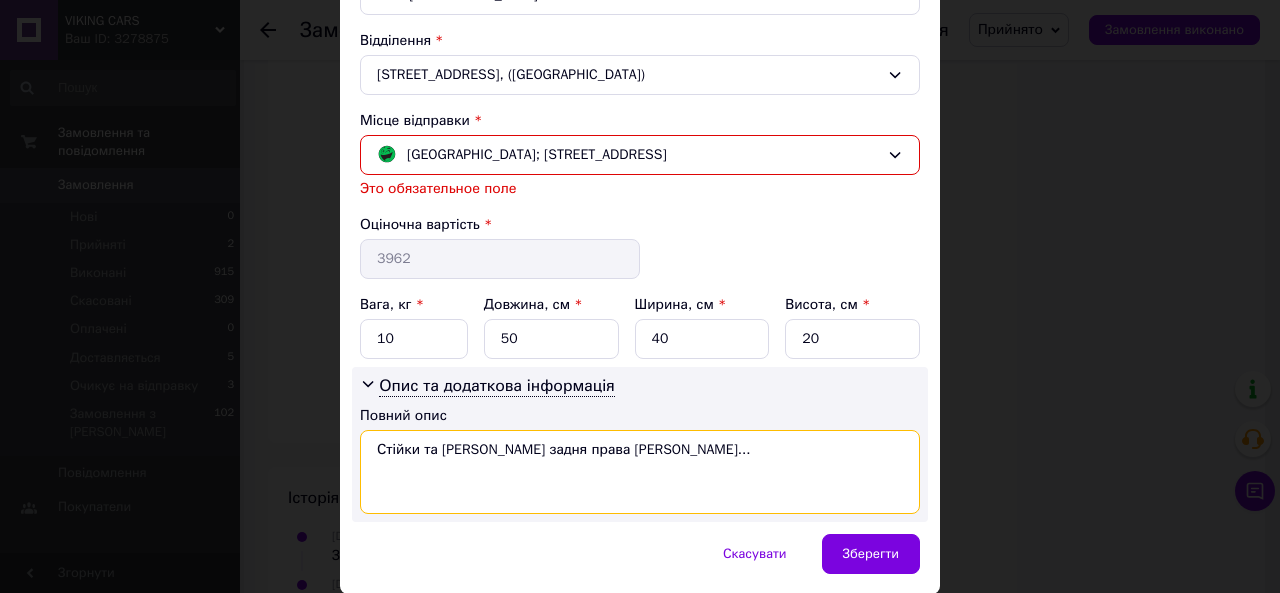 click on "Стійки та пильовики Tashiko задня права Kia Cer..." at bounding box center [640, 472] 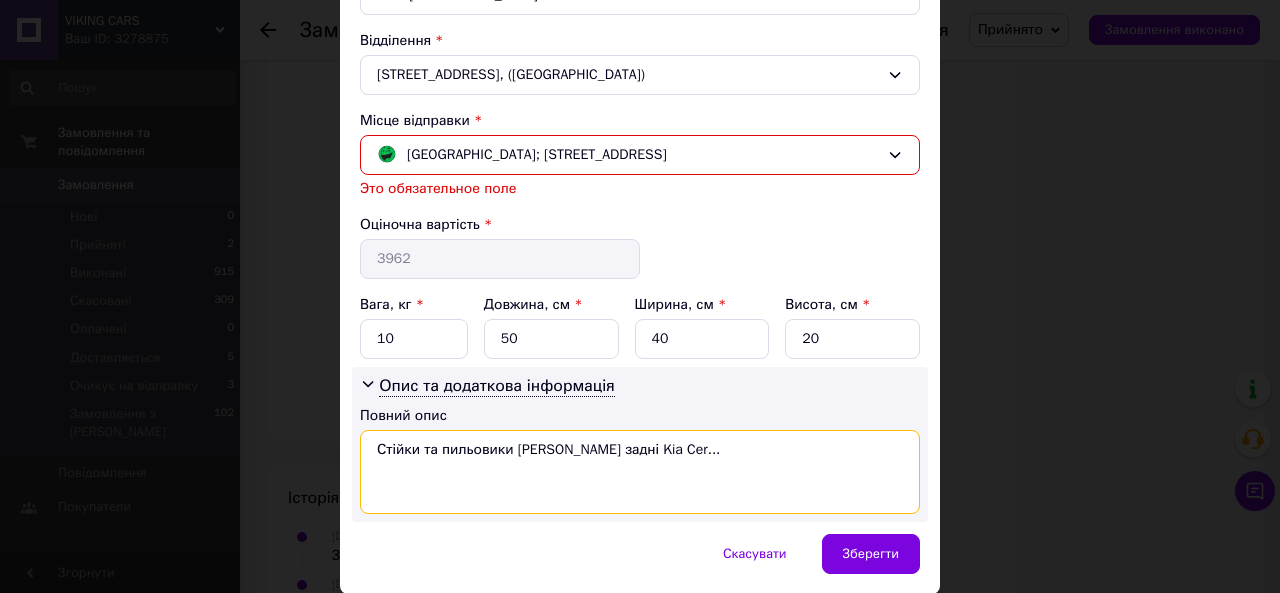 click on "Стійки та пильовики Tashiko задні Kia Cer..." at bounding box center (640, 472) 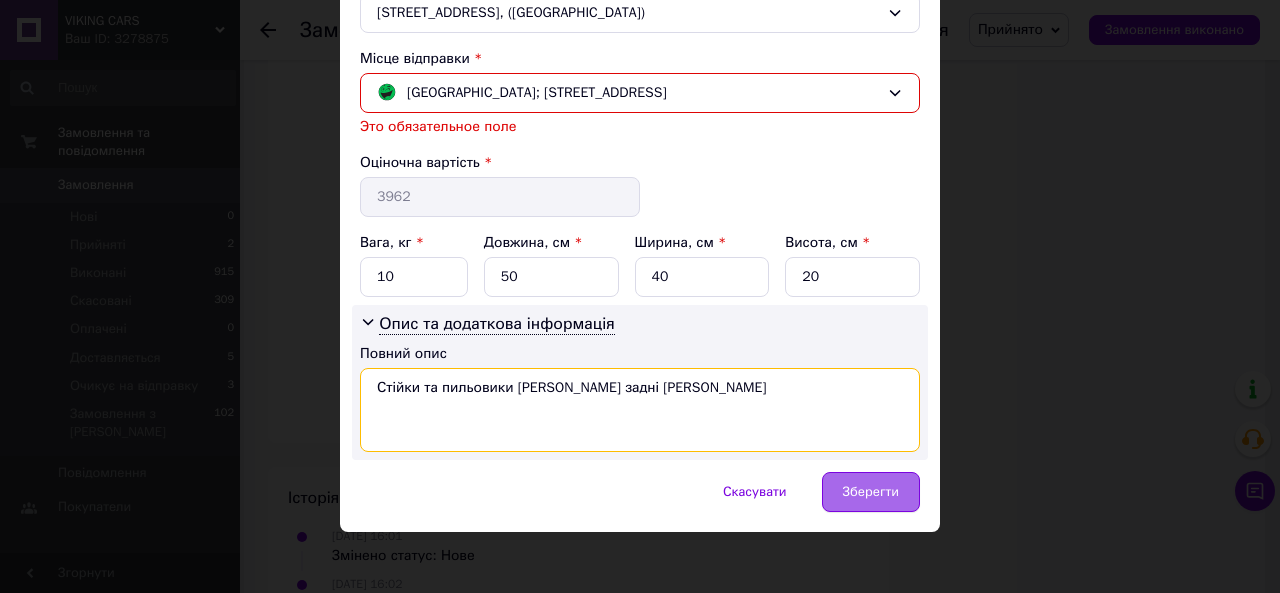 type on "Стійки та пильовики Tashiko задні Kia Cerato" 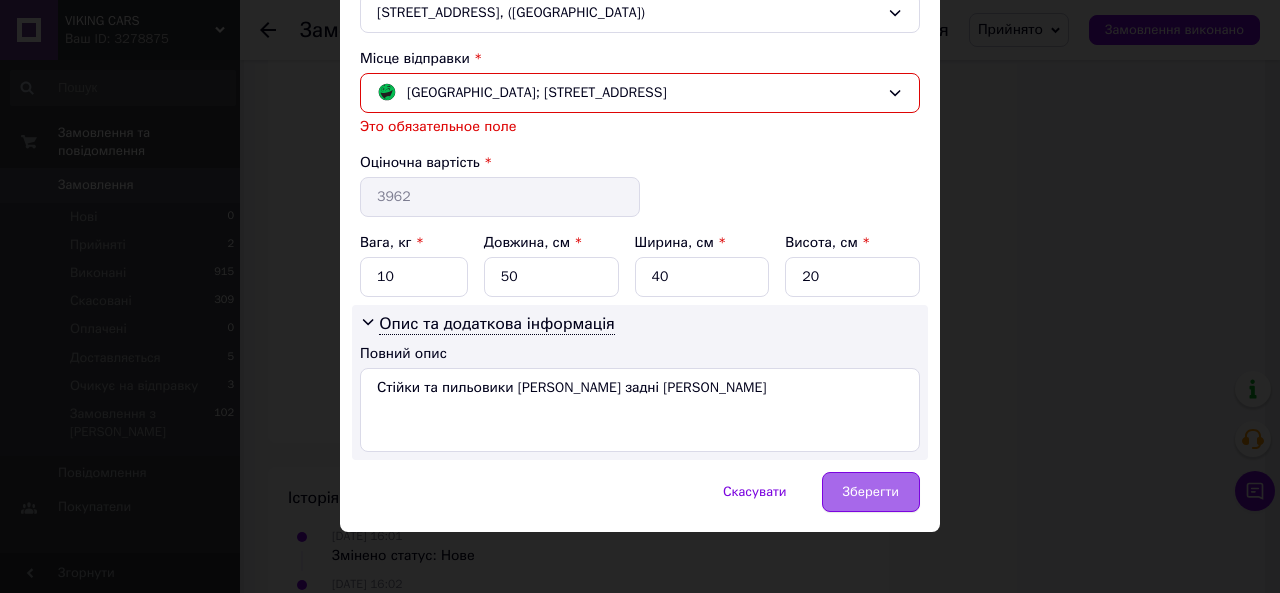 click on "Зберегти" at bounding box center [871, 492] 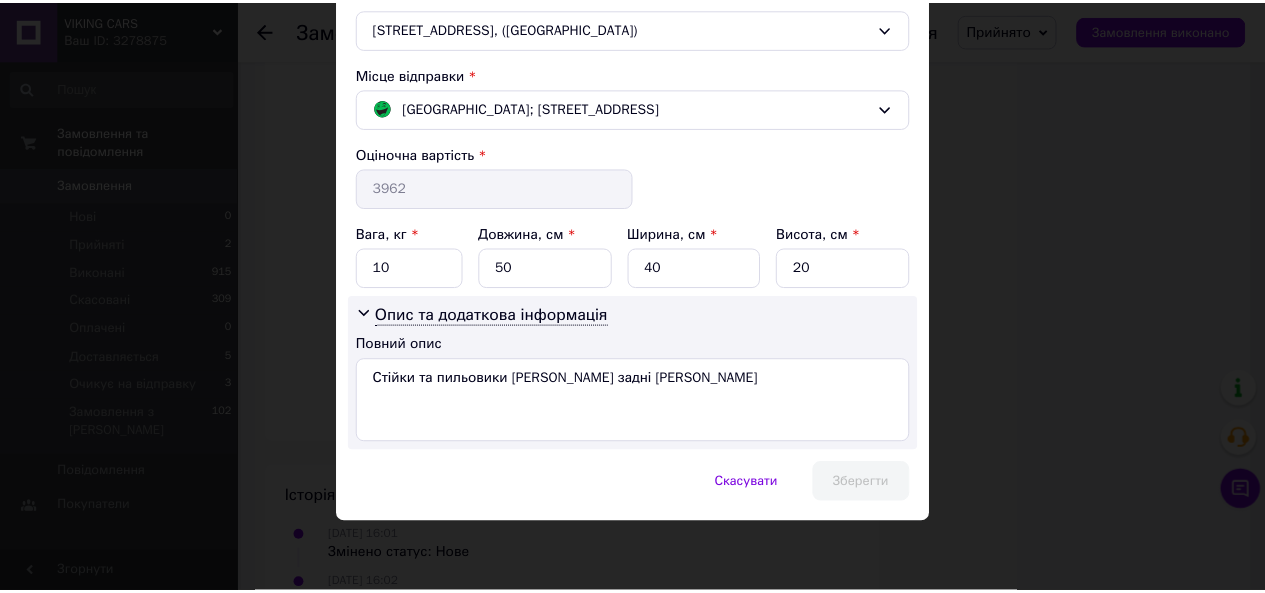 scroll, scrollTop: 638, scrollLeft: 0, axis: vertical 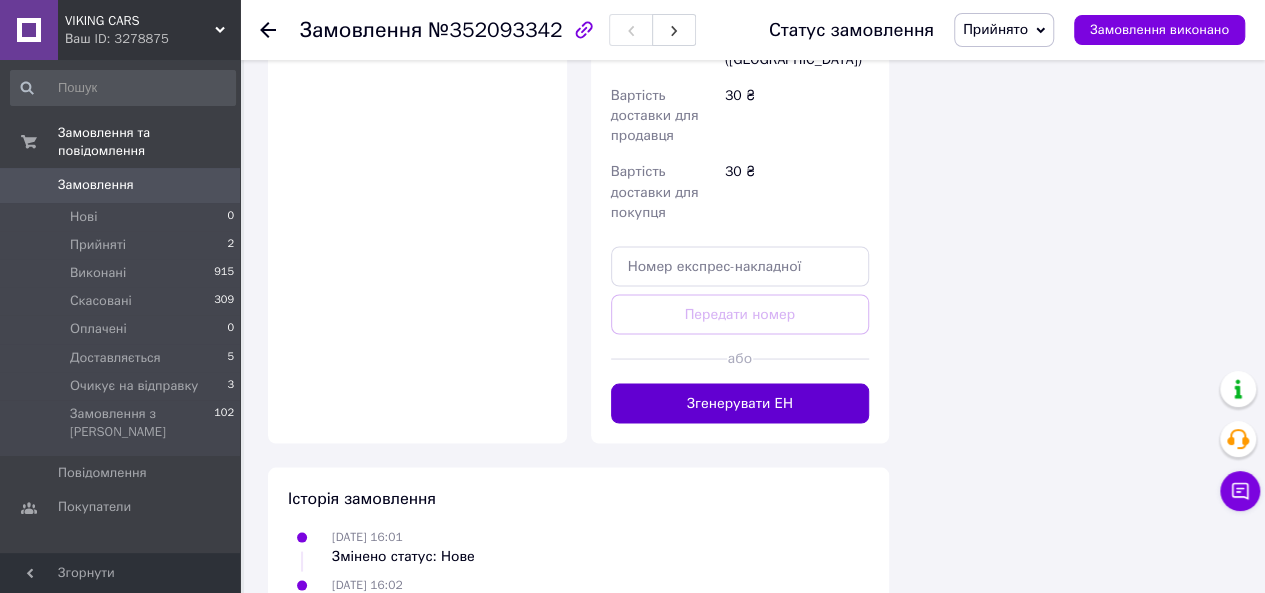 click on "Згенерувати ЕН" at bounding box center (740, 403) 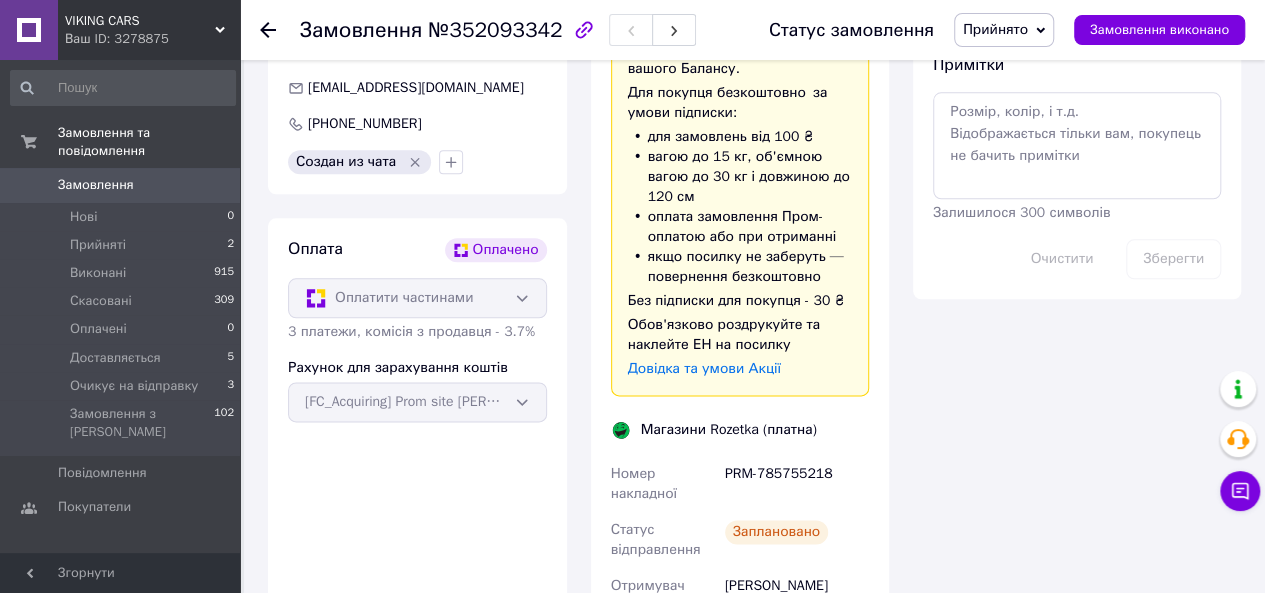 scroll, scrollTop: 1106, scrollLeft: 0, axis: vertical 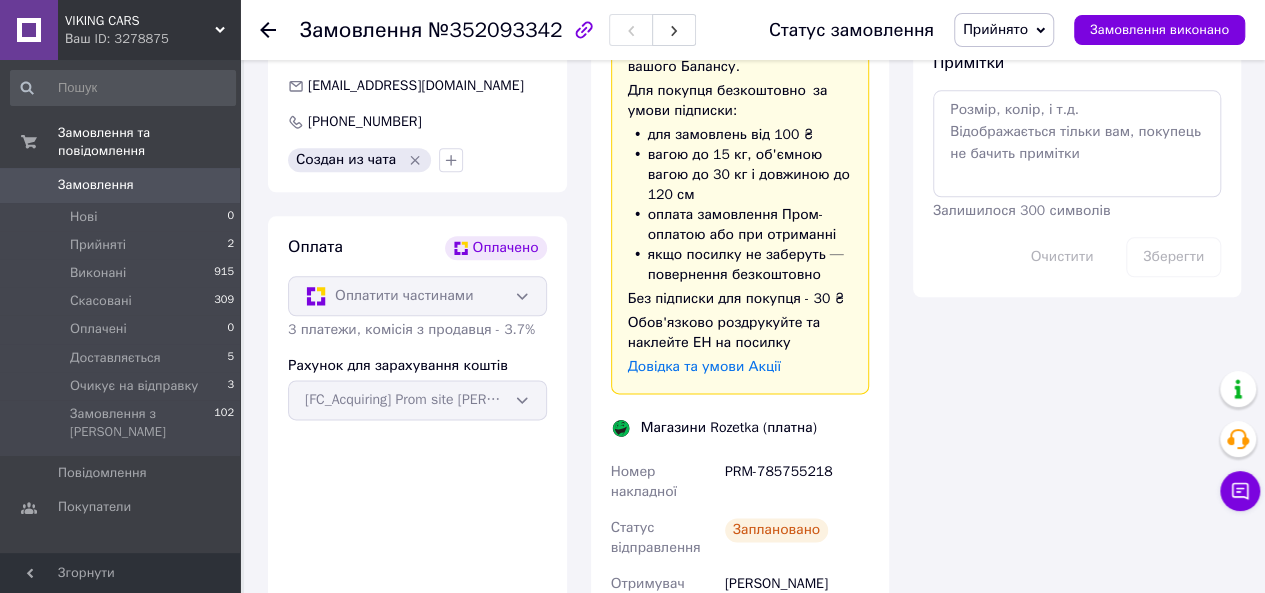 click on "PRM-785755218" at bounding box center (797, 482) 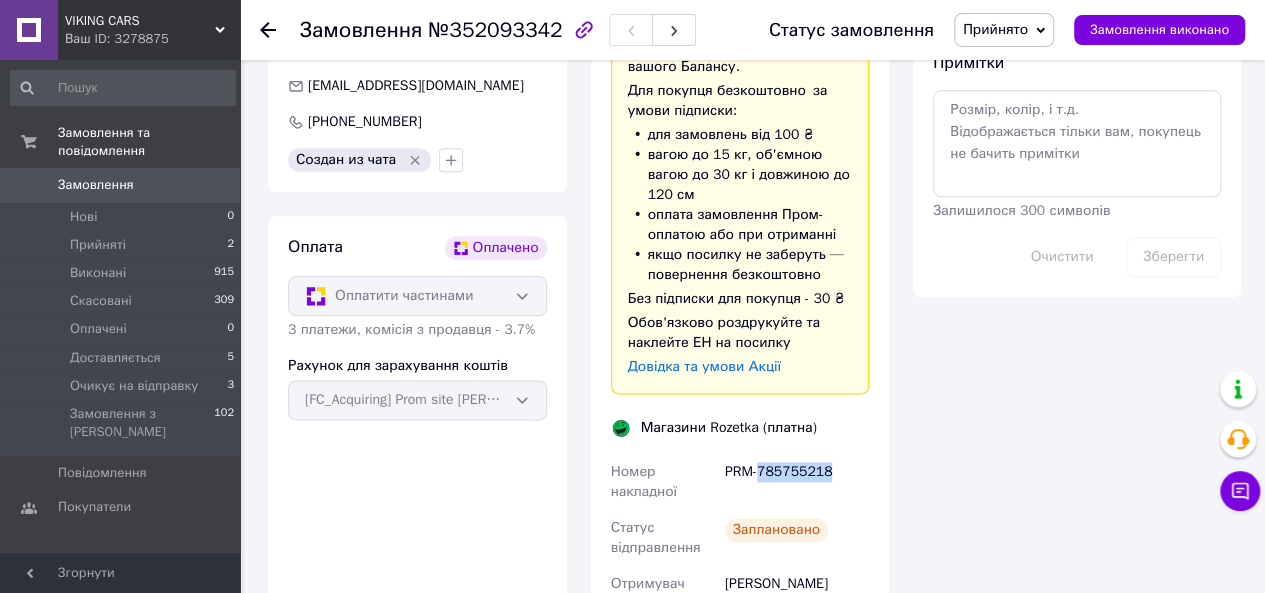 click on "PRM-785755218" at bounding box center (797, 482) 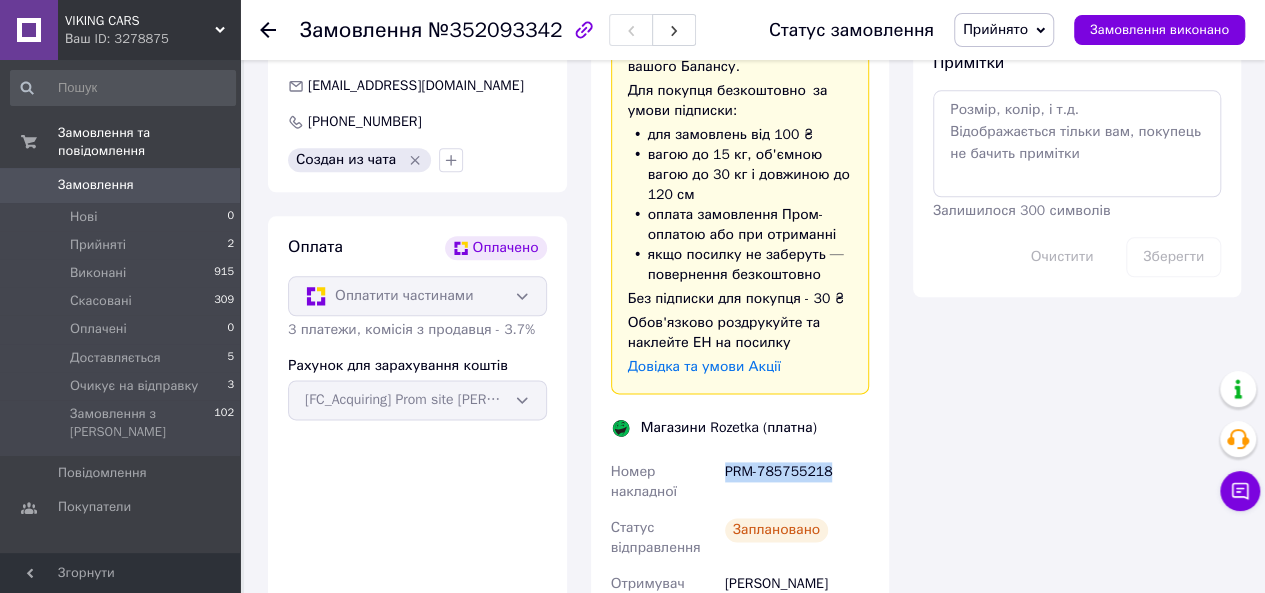 click on "PRM-785755218" at bounding box center [797, 482] 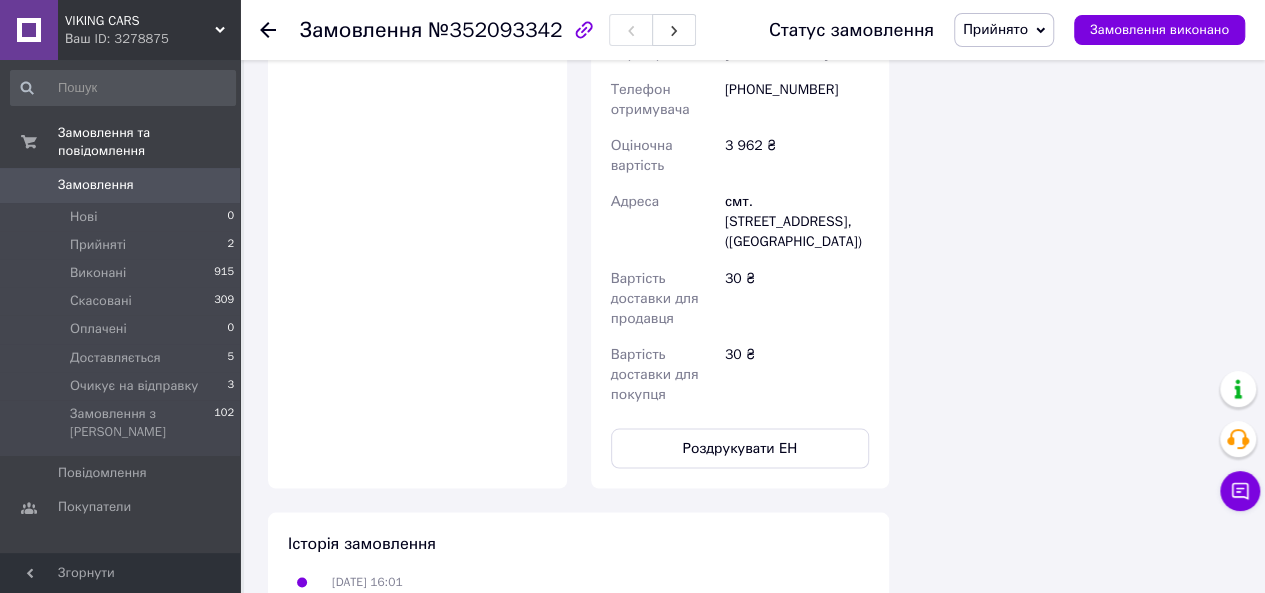 scroll, scrollTop: 1606, scrollLeft: 0, axis: vertical 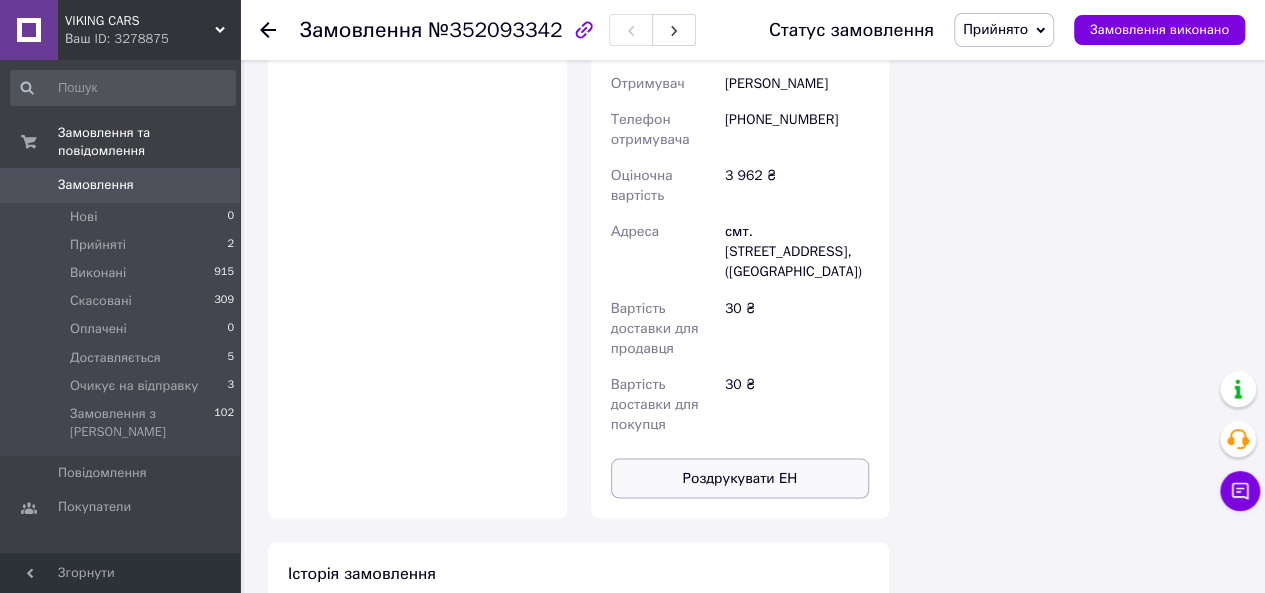 click on "Роздрукувати ЕН" at bounding box center [740, 478] 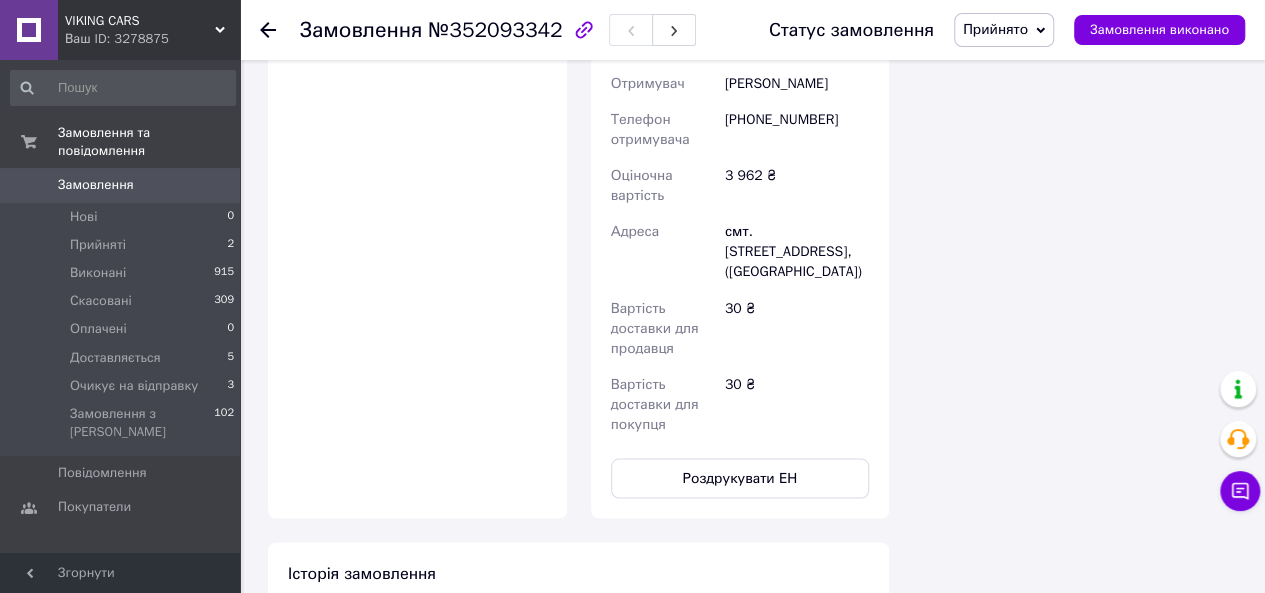 click on "Прийнято" at bounding box center [995, 29] 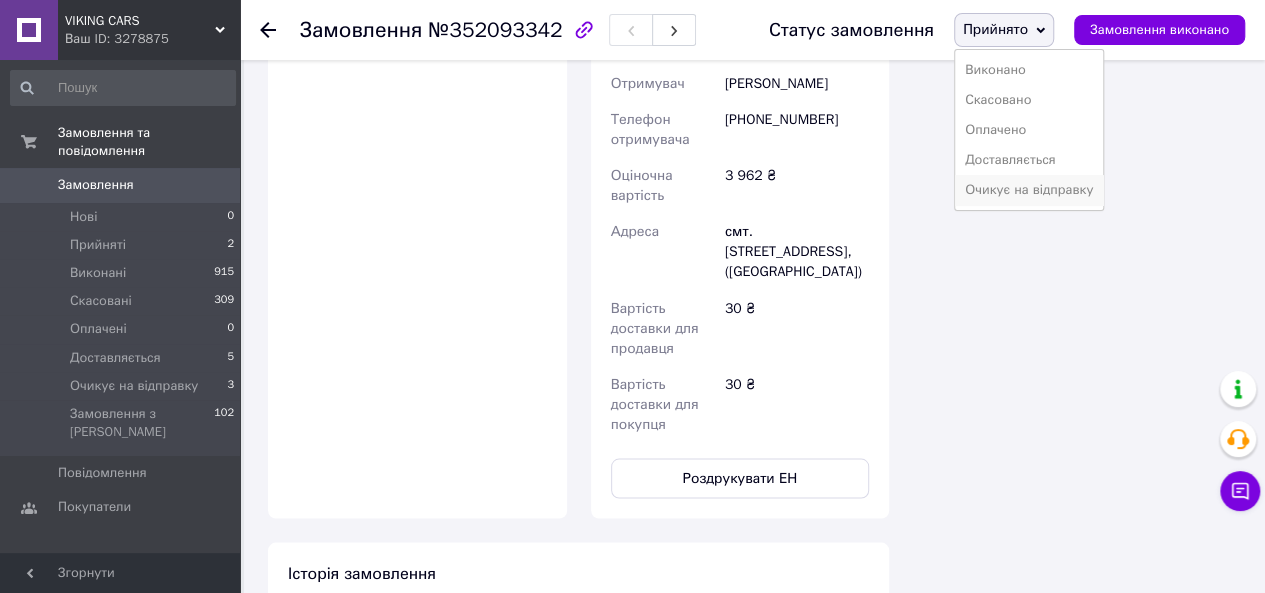click on "Очикує на відправку" at bounding box center (1029, 190) 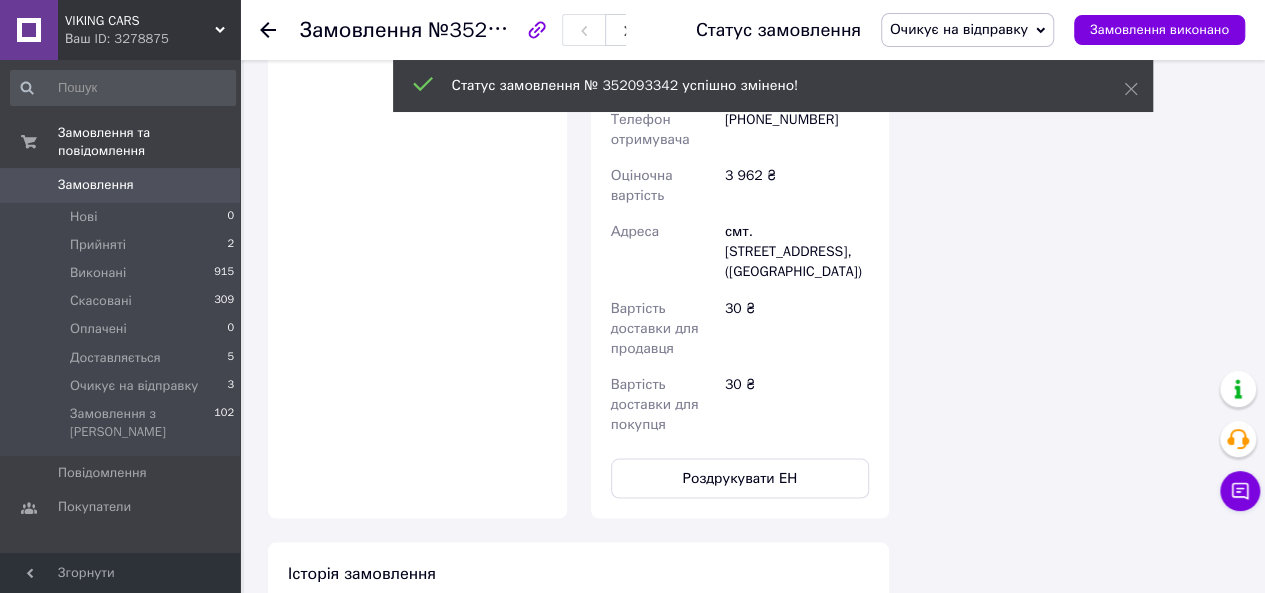 click 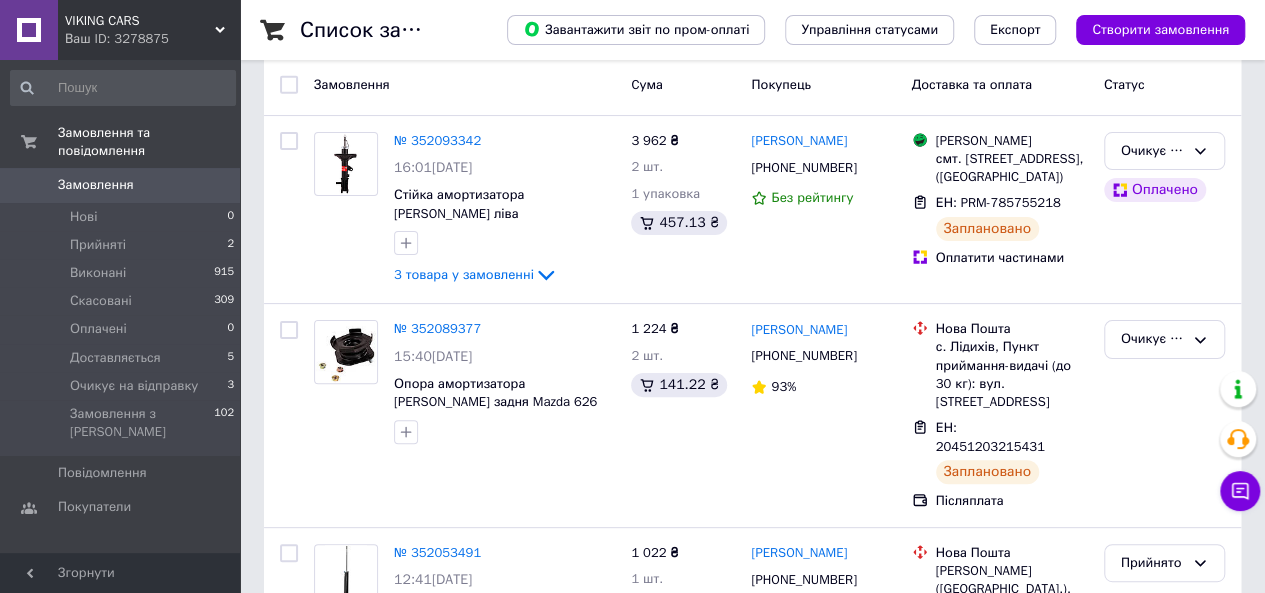 scroll, scrollTop: 0, scrollLeft: 0, axis: both 